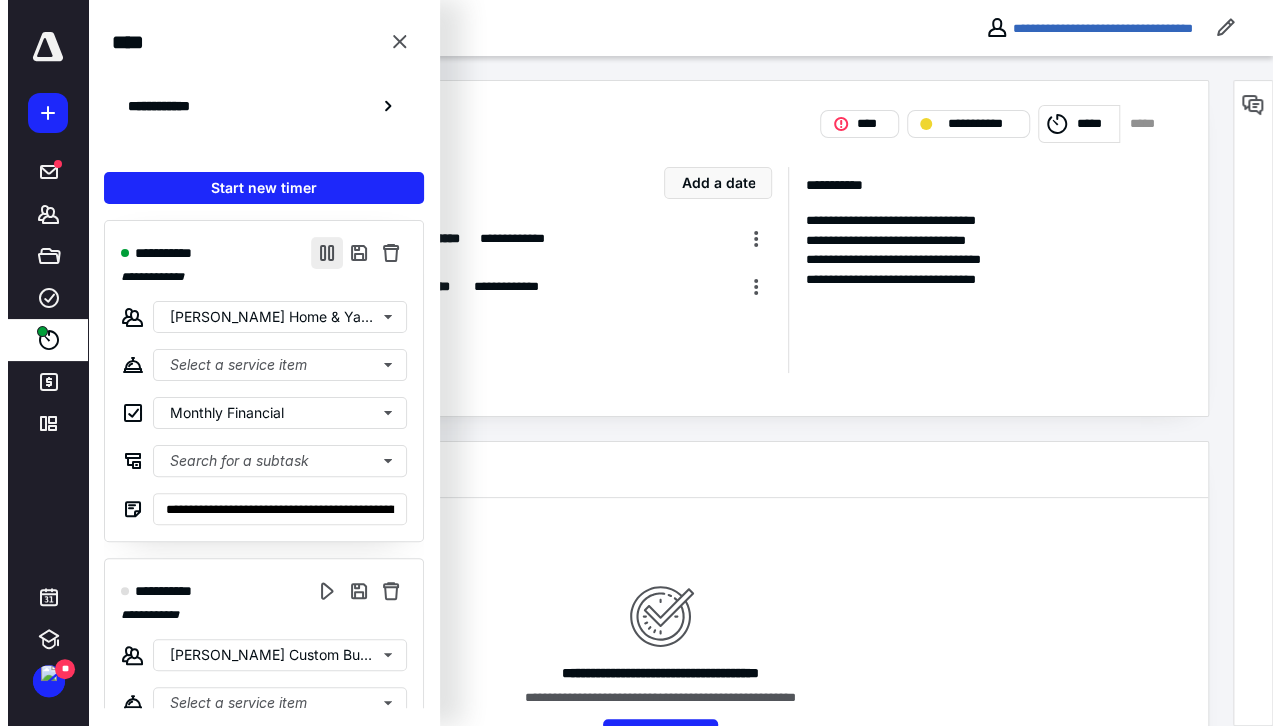 scroll, scrollTop: 0, scrollLeft: 0, axis: both 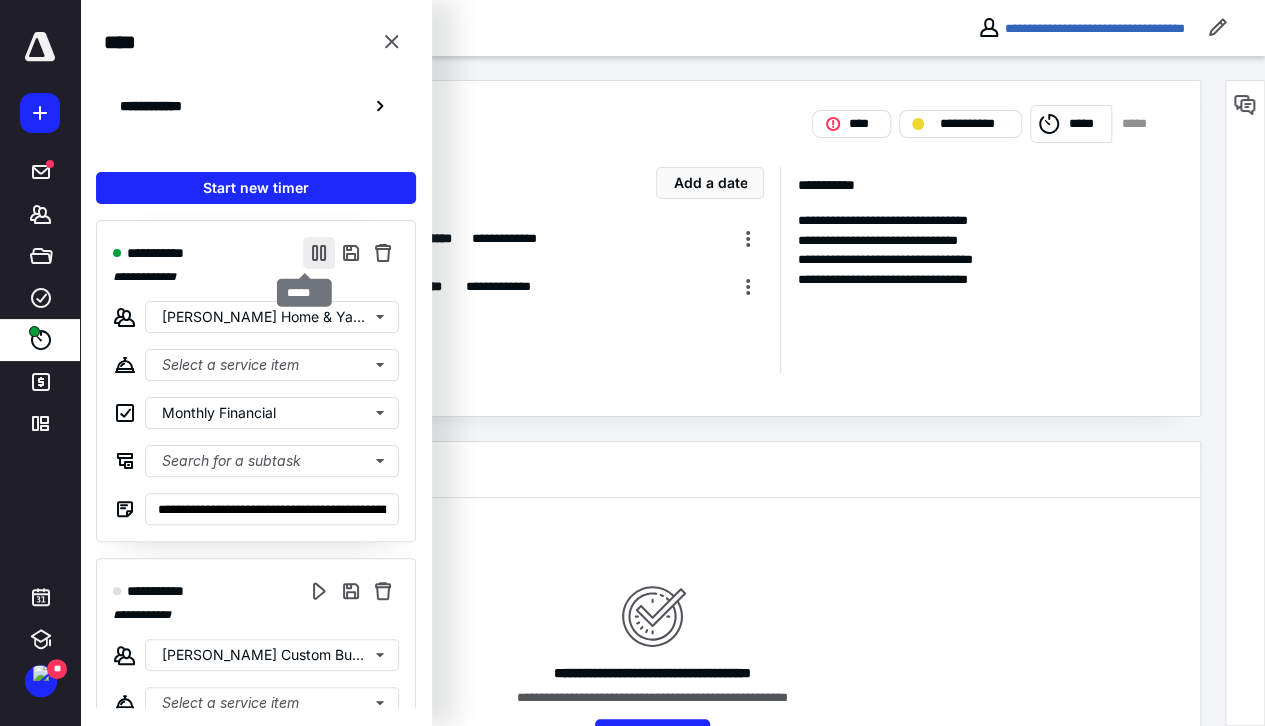click at bounding box center (319, 253) 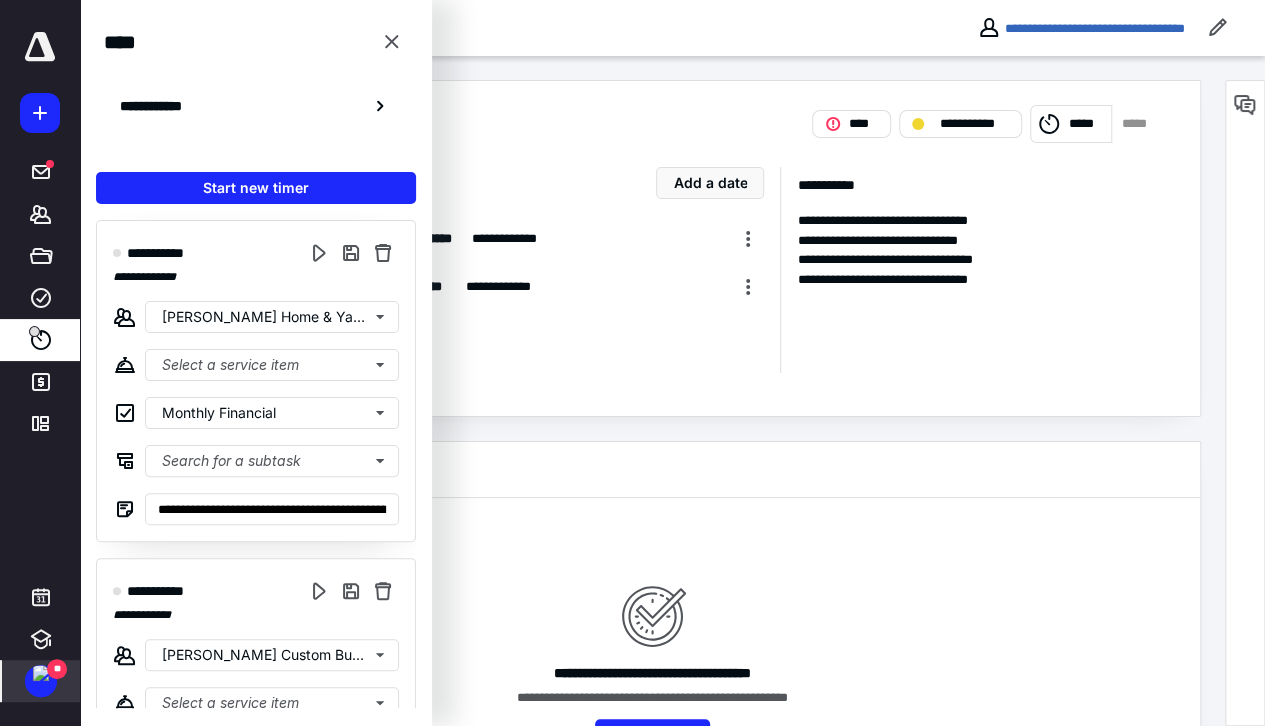 click at bounding box center [41, 673] 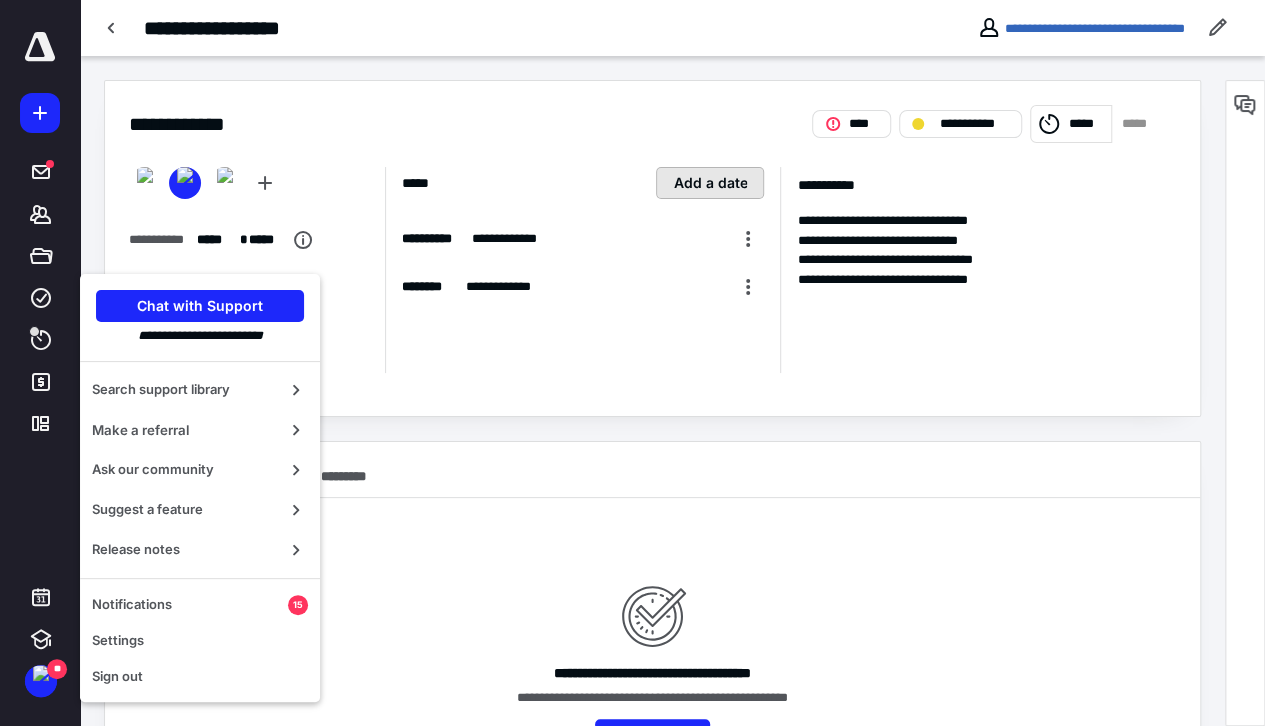 click on "Add a date" at bounding box center [710, 183] 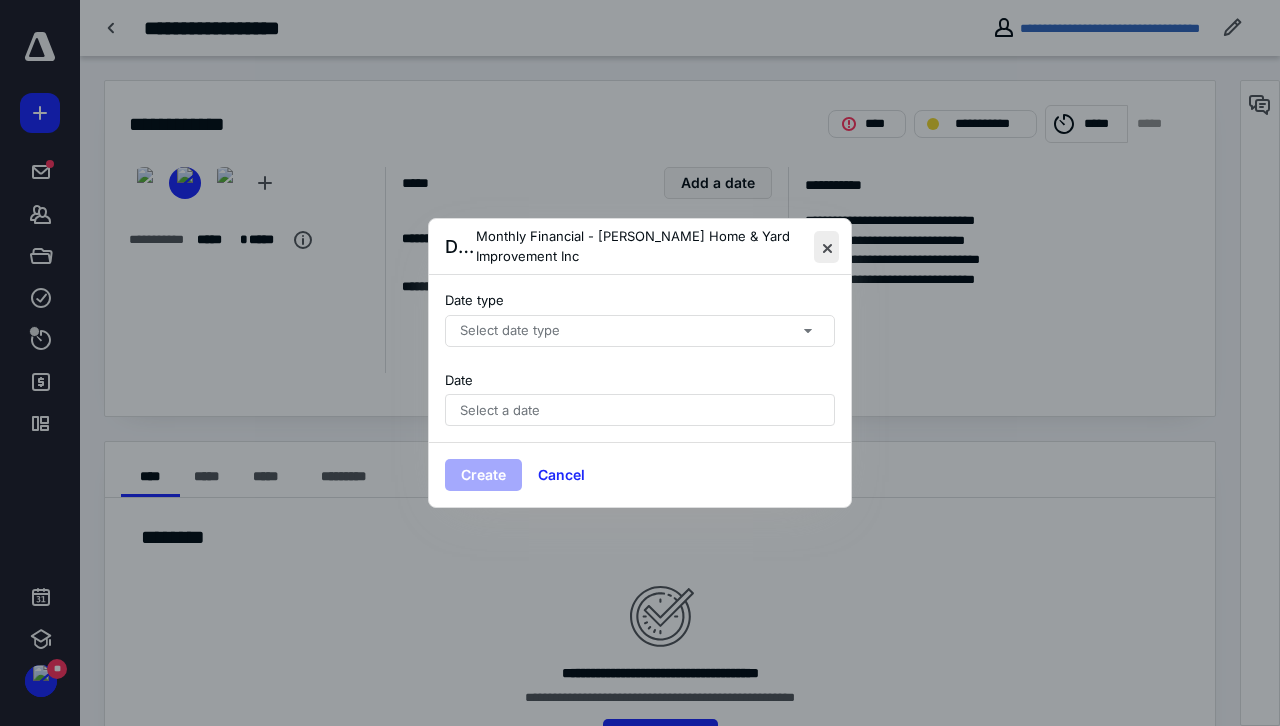 click at bounding box center [826, 247] 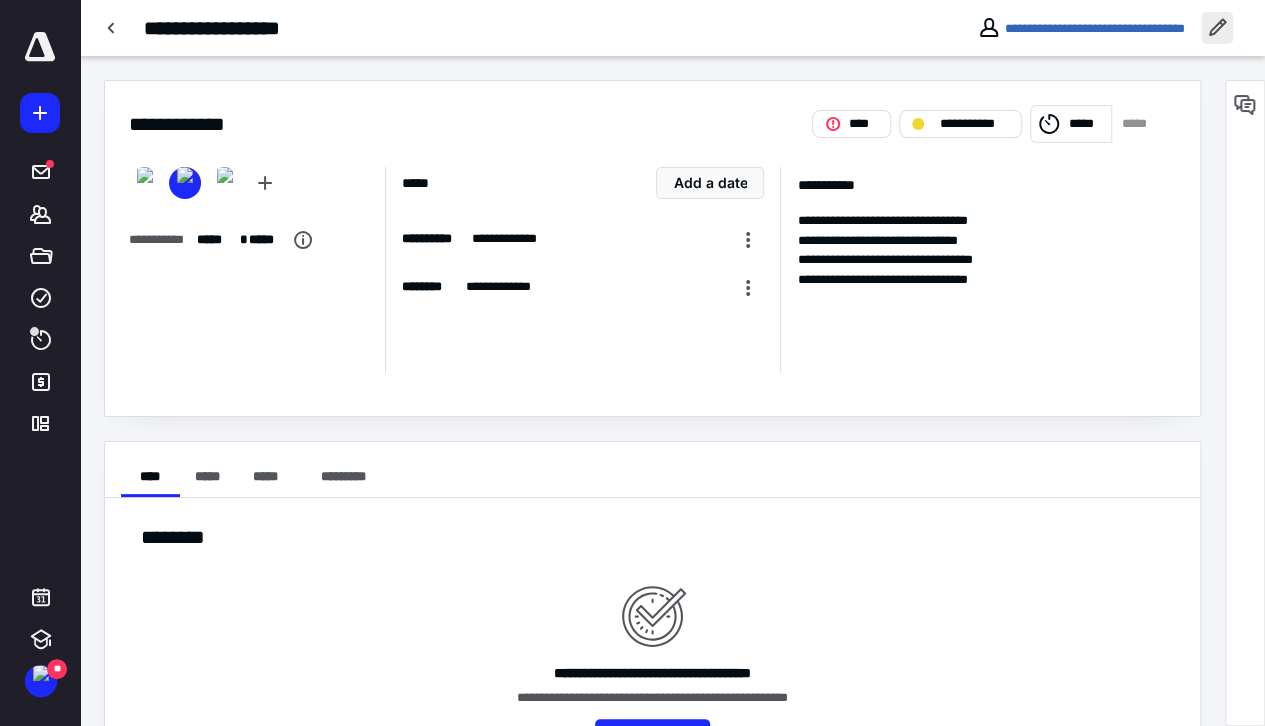 click at bounding box center [1217, 28] 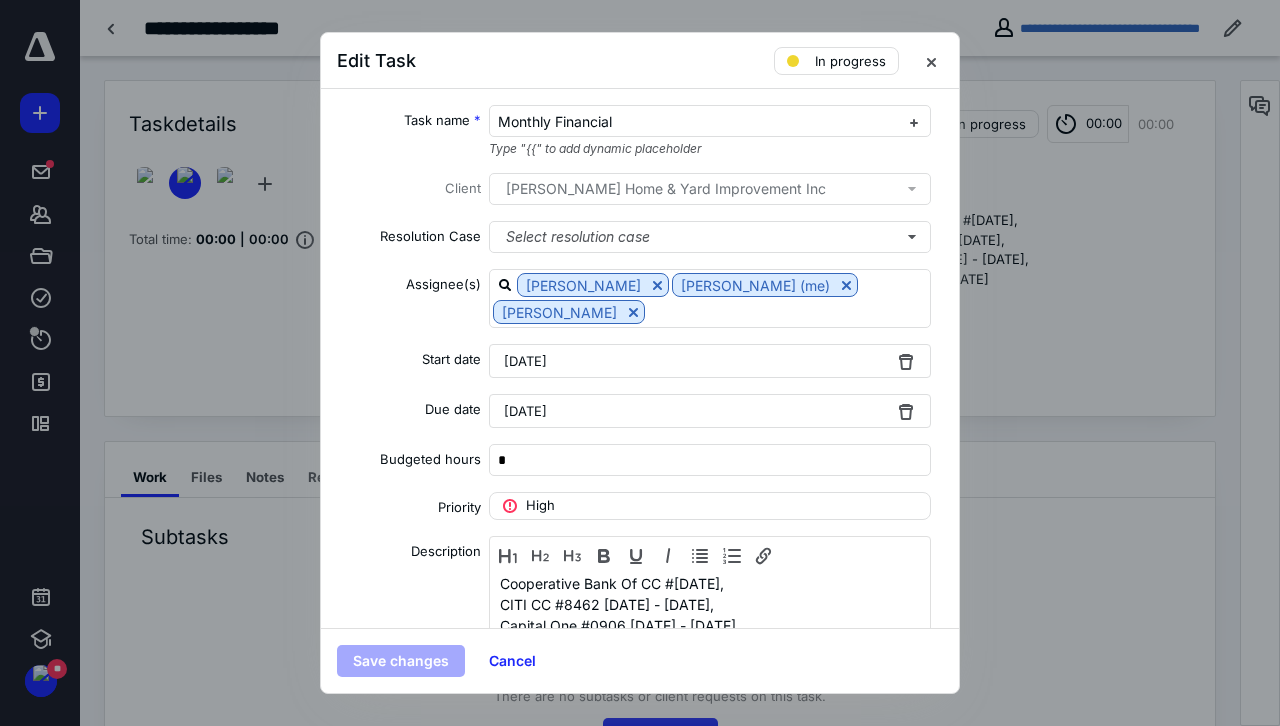 click on "[DATE]" at bounding box center [710, 411] 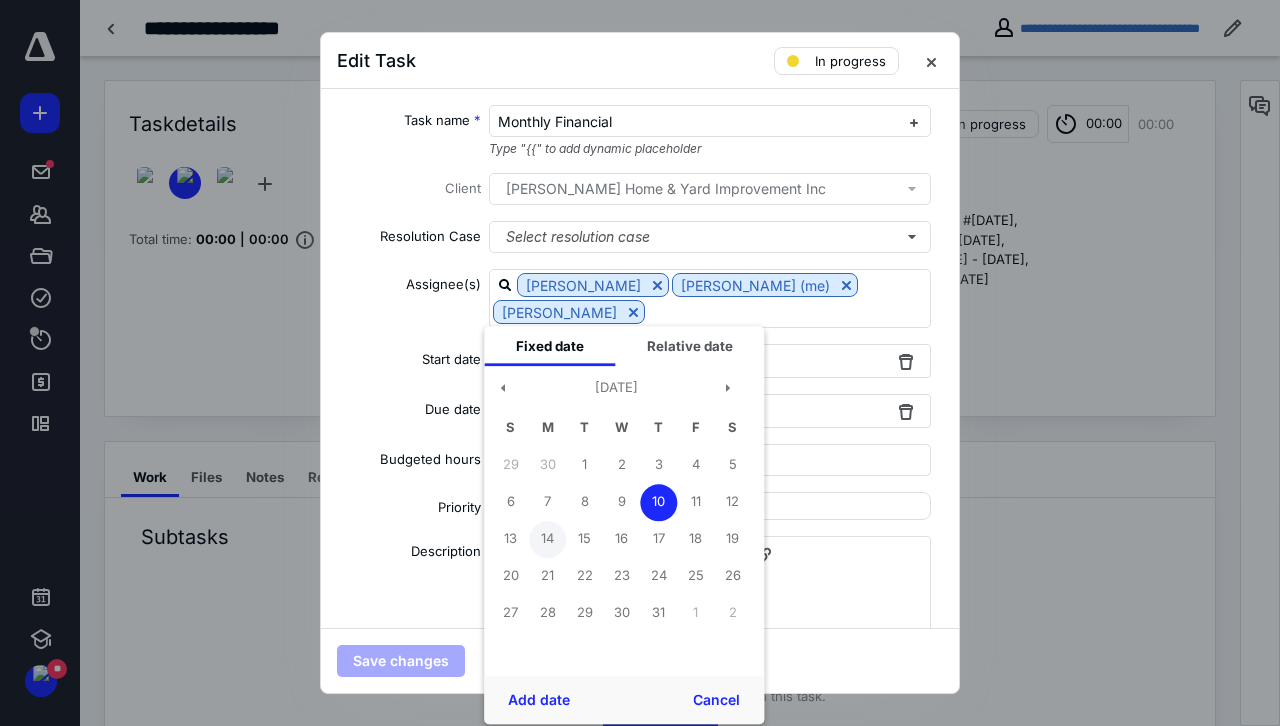 click on "14" at bounding box center (547, 539) 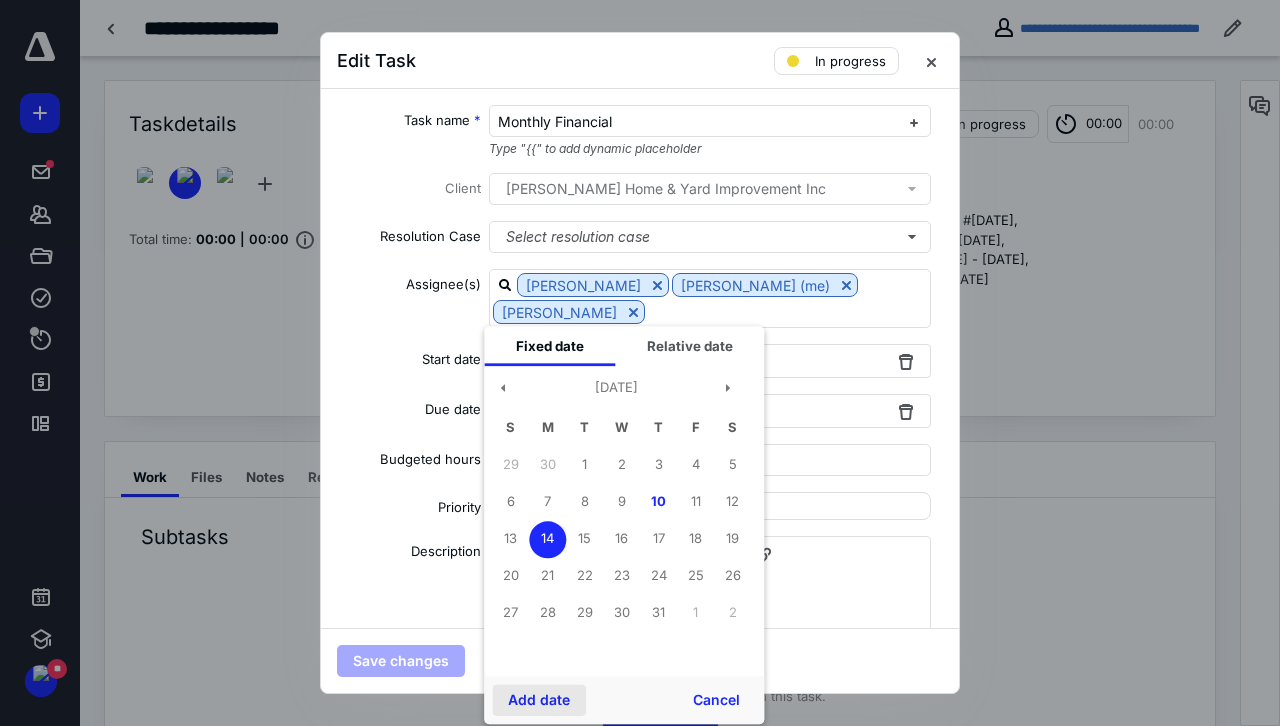 click on "Add date" at bounding box center (539, 700) 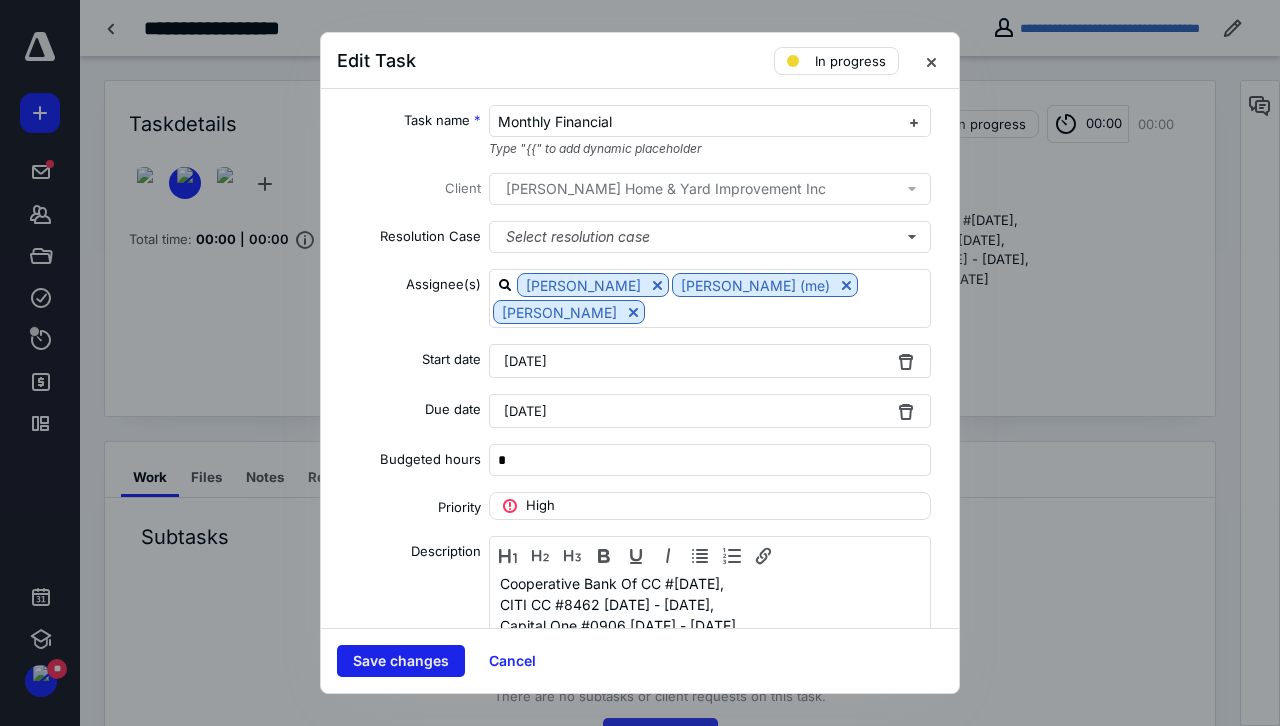 click on "Save changes" at bounding box center (401, 661) 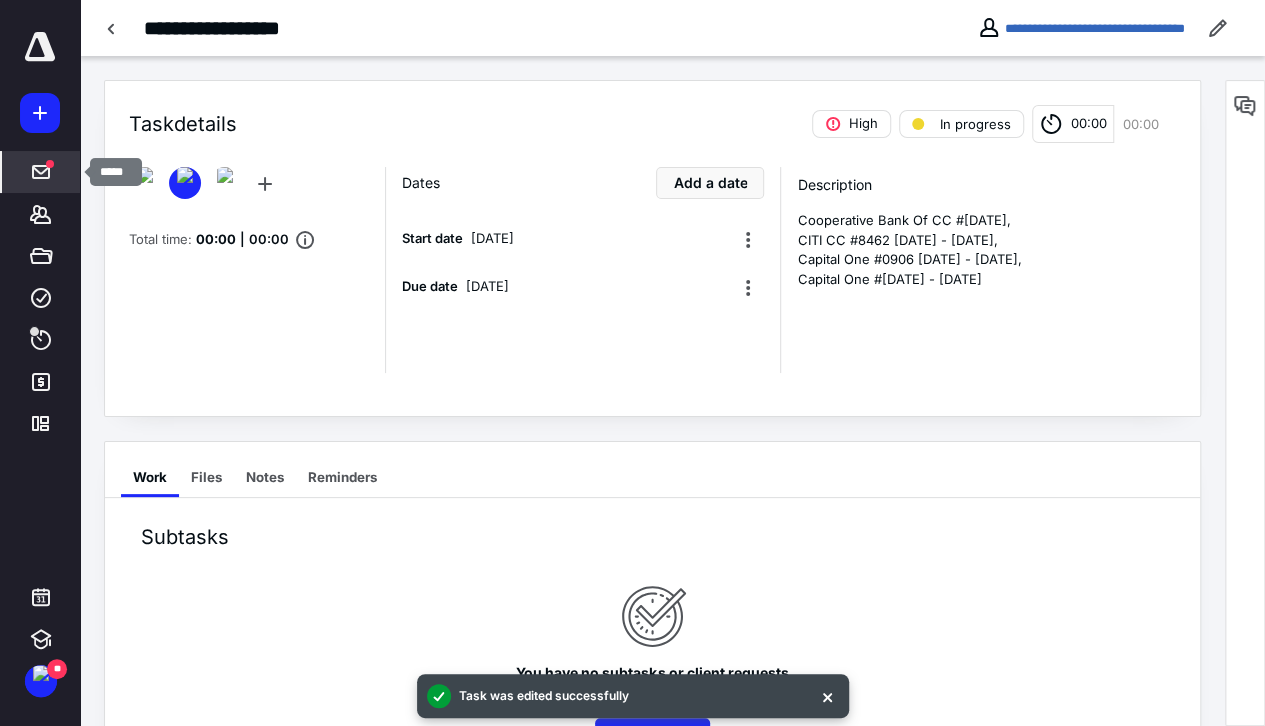 click 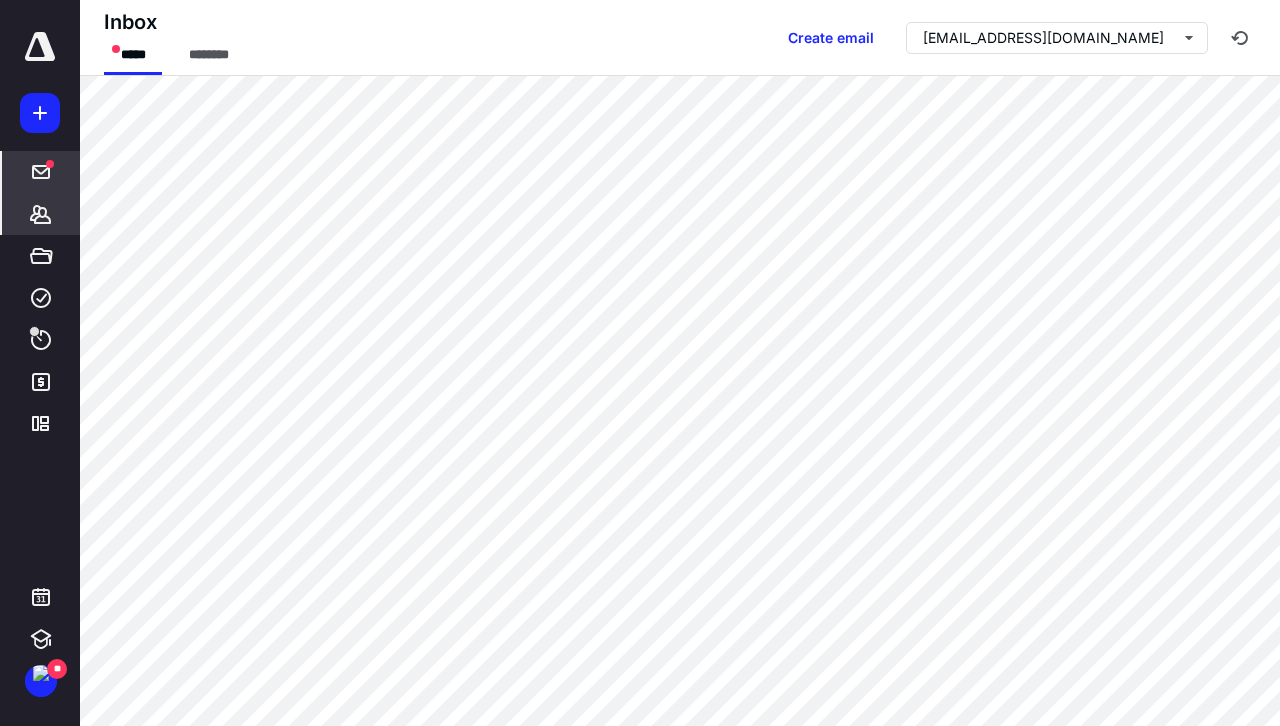 click on "*******" at bounding box center (41, 214) 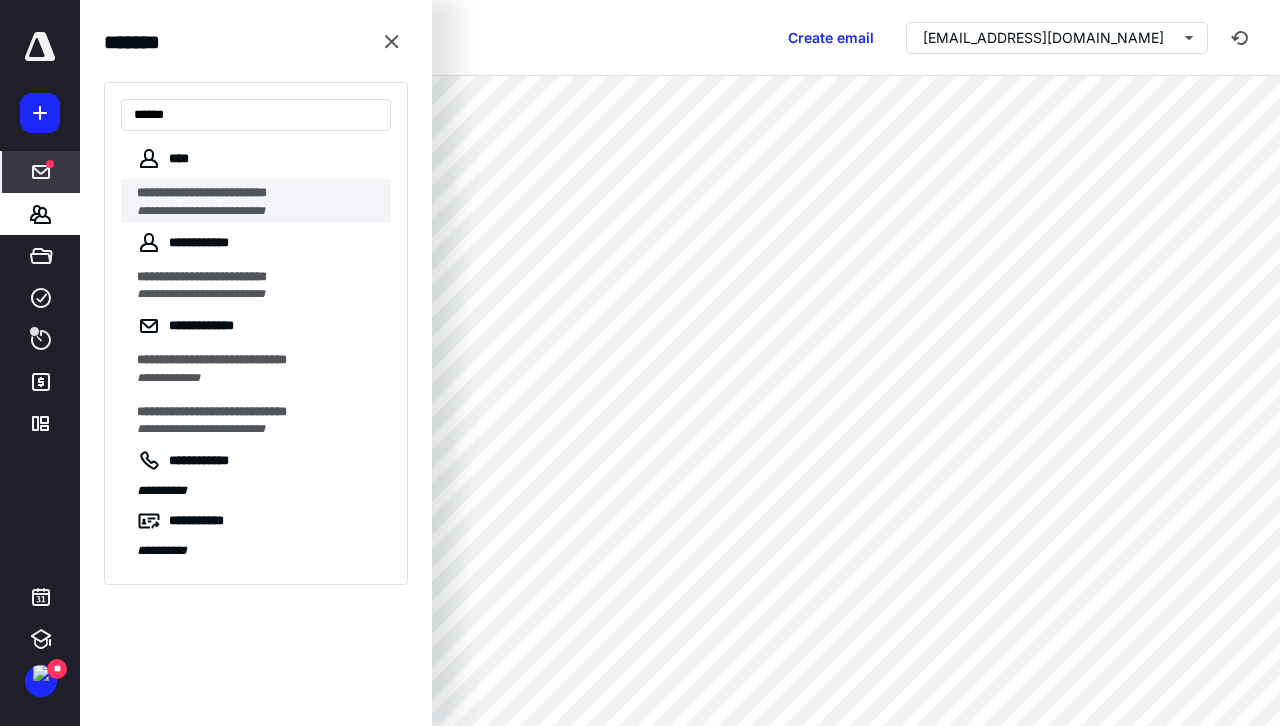 type on "*****" 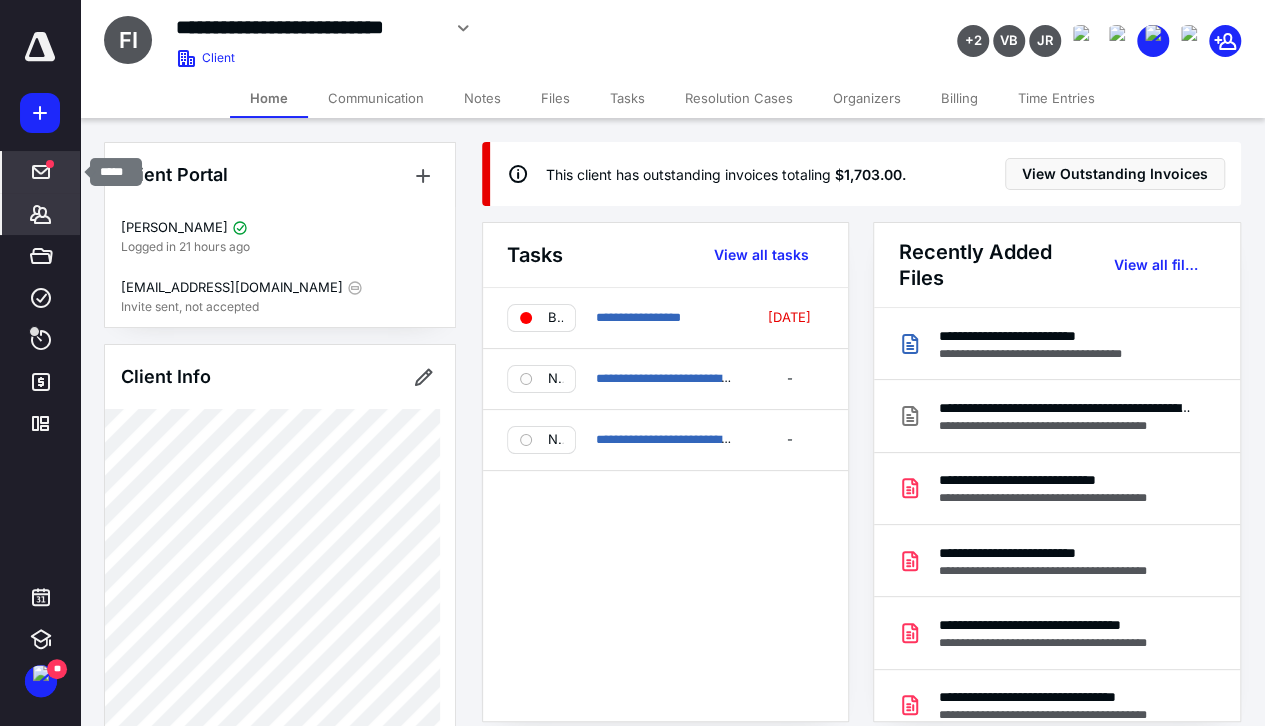 click 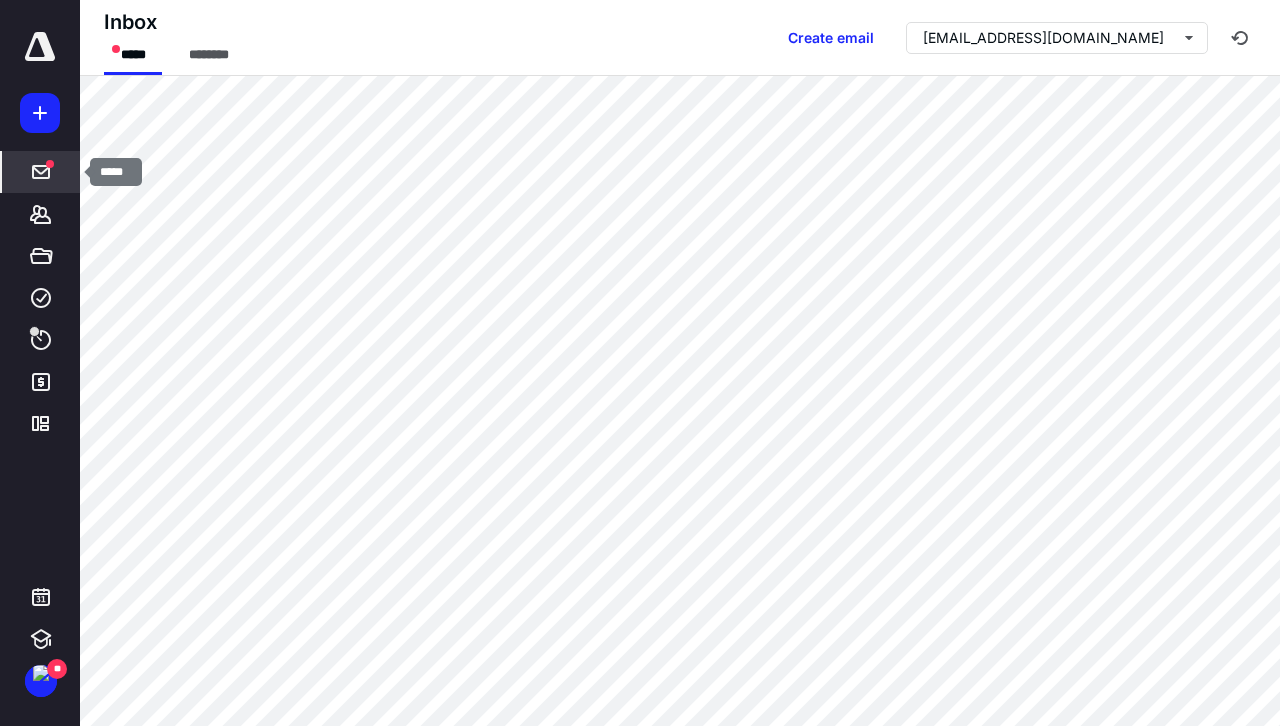 click 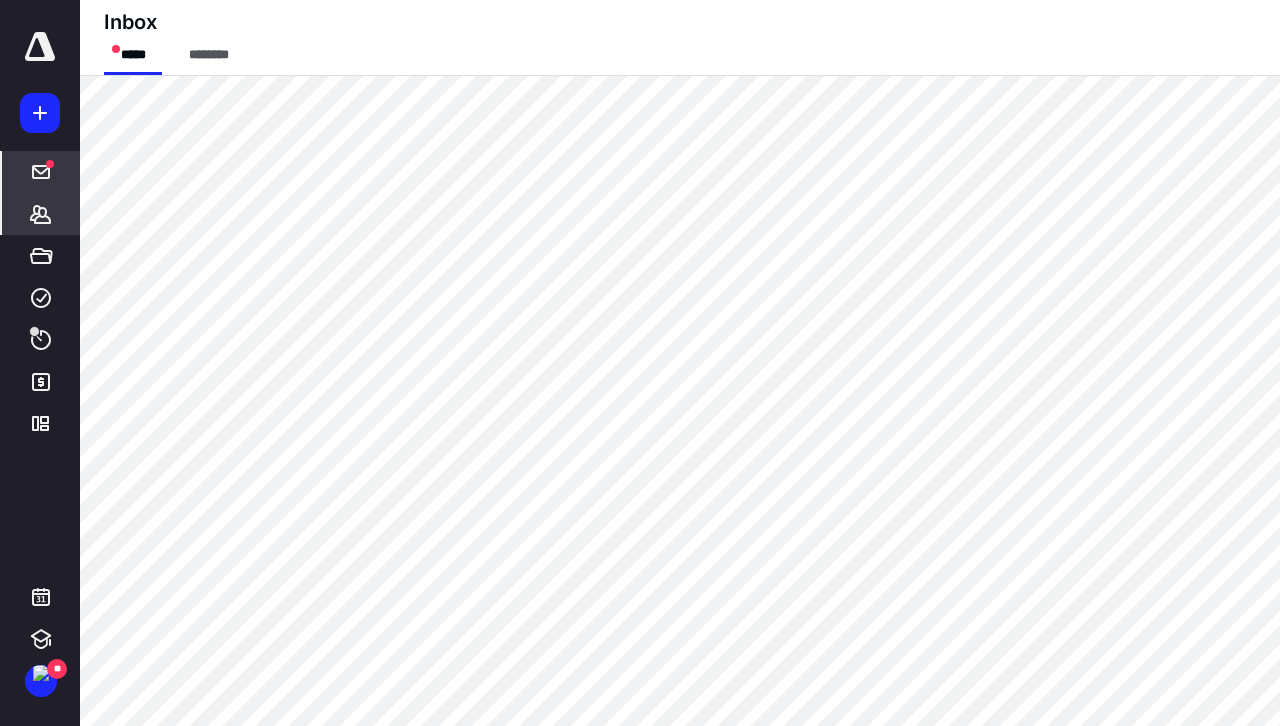 click 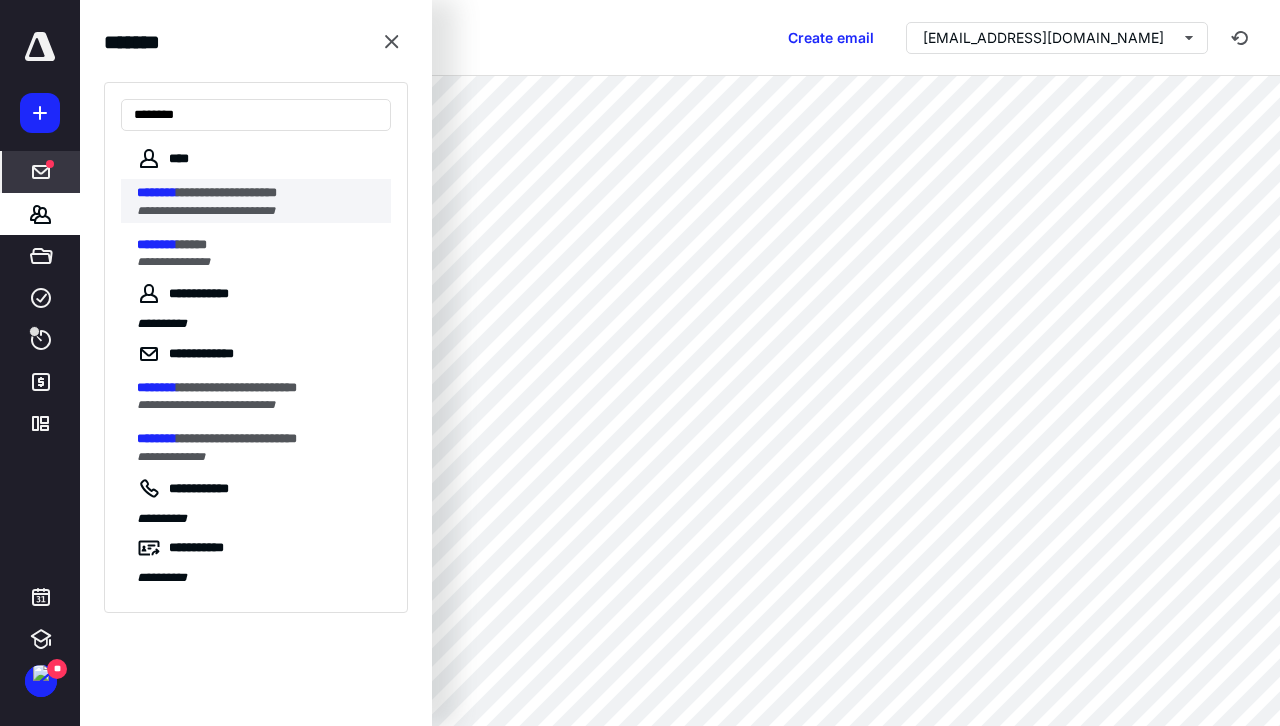 type on "********" 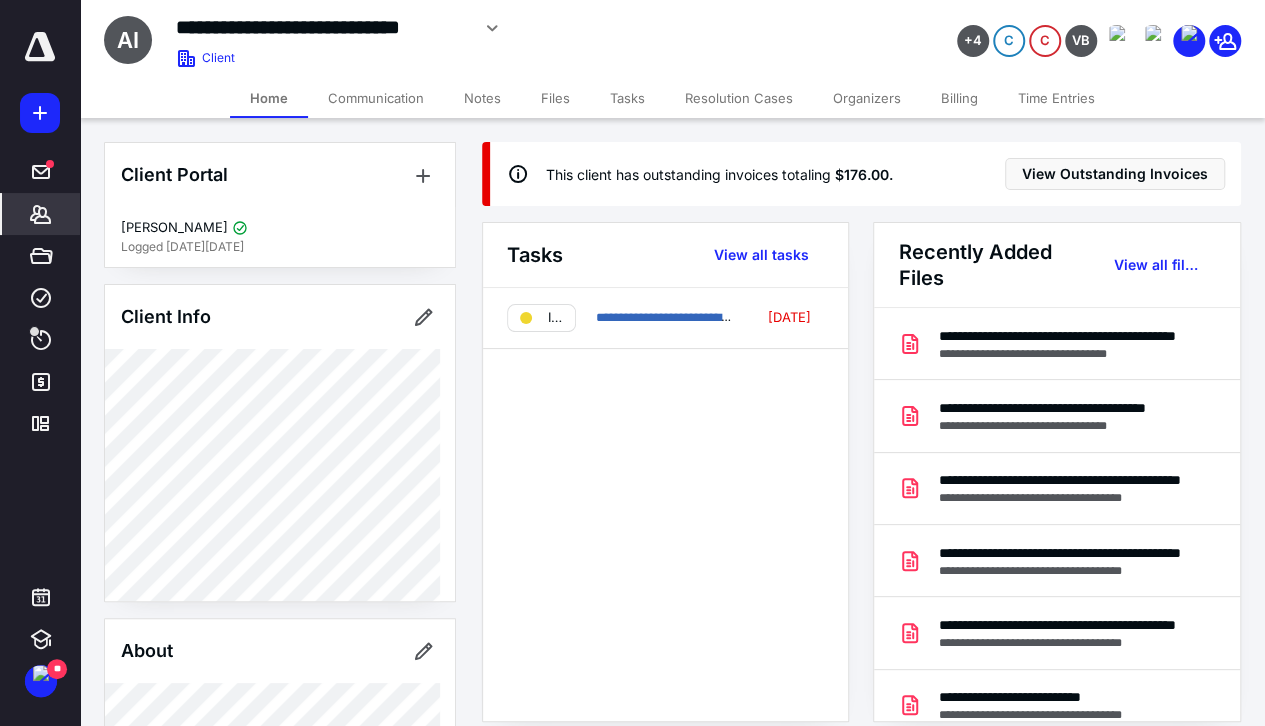 click on "*******" at bounding box center (41, 214) 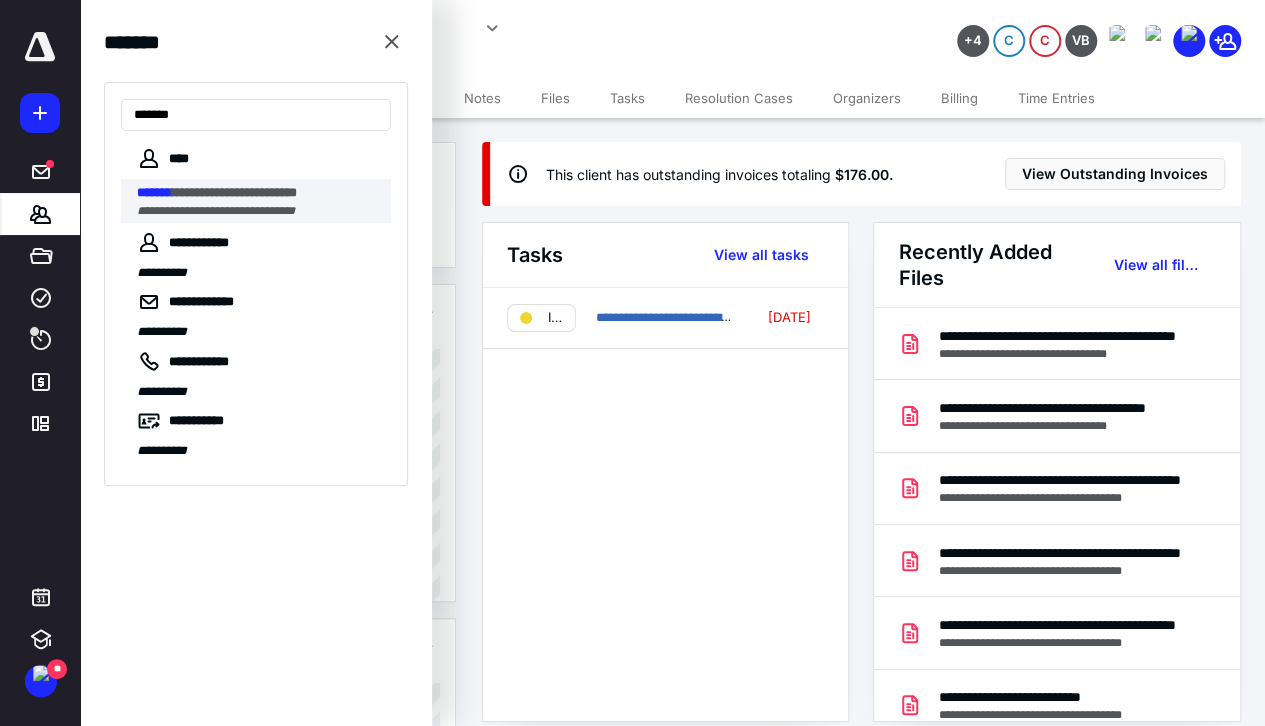type on "*******" 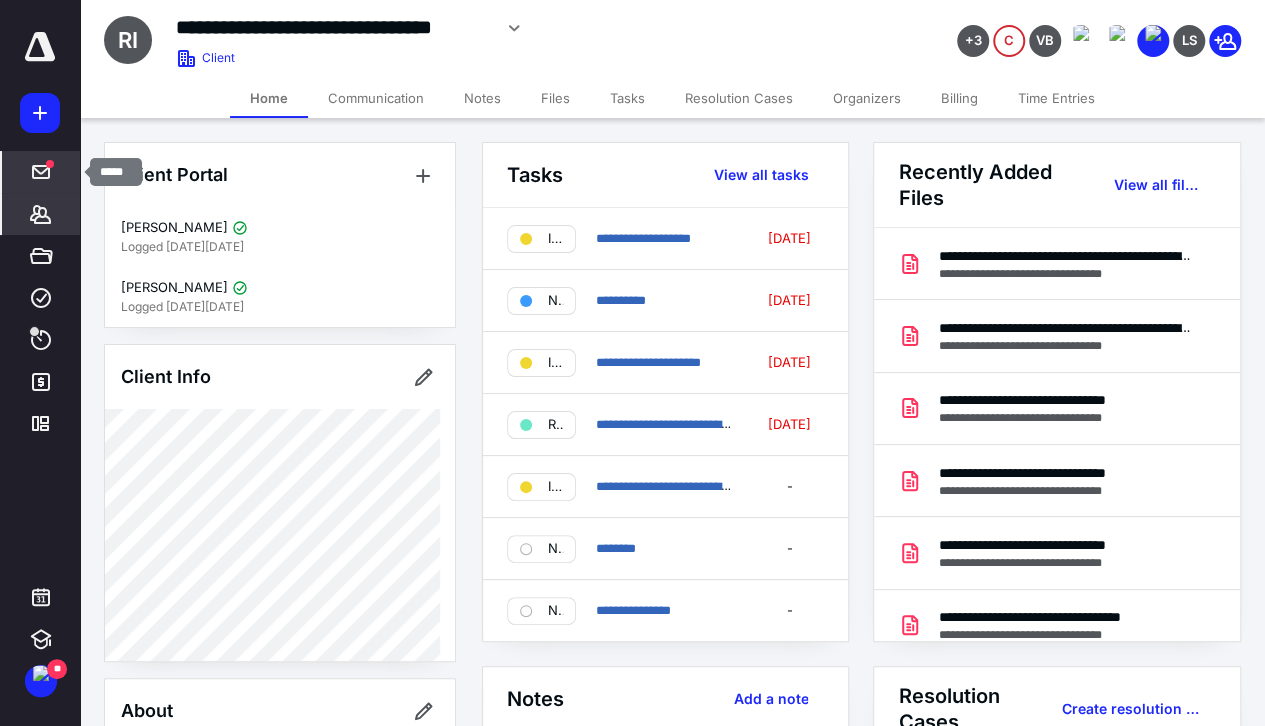click at bounding box center (50, 164) 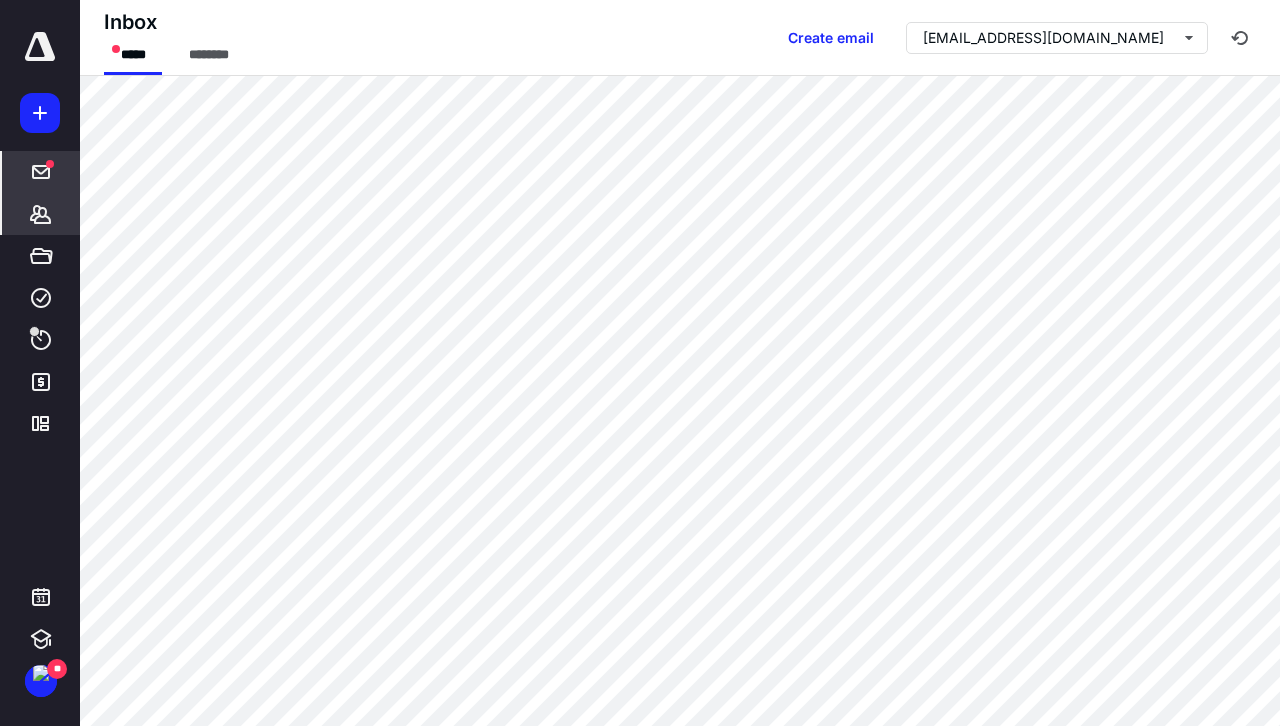 click on "*******" at bounding box center (41, 214) 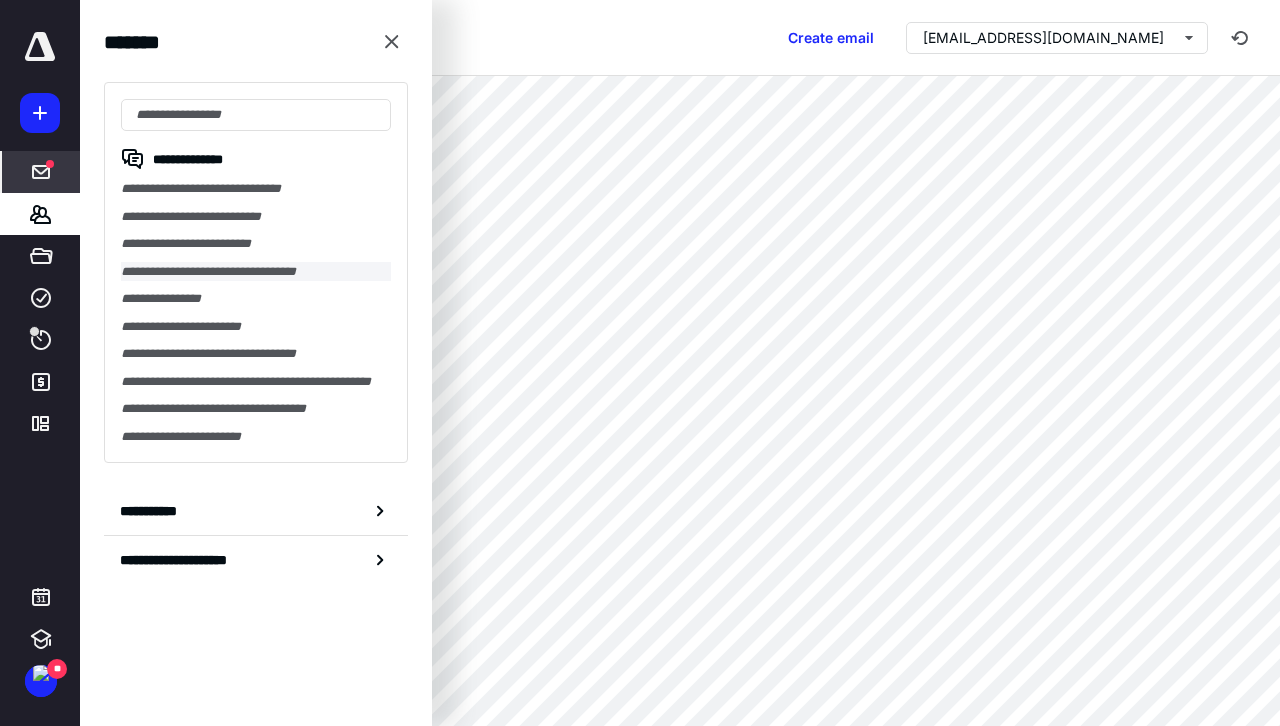 click on "**********" at bounding box center [256, 272] 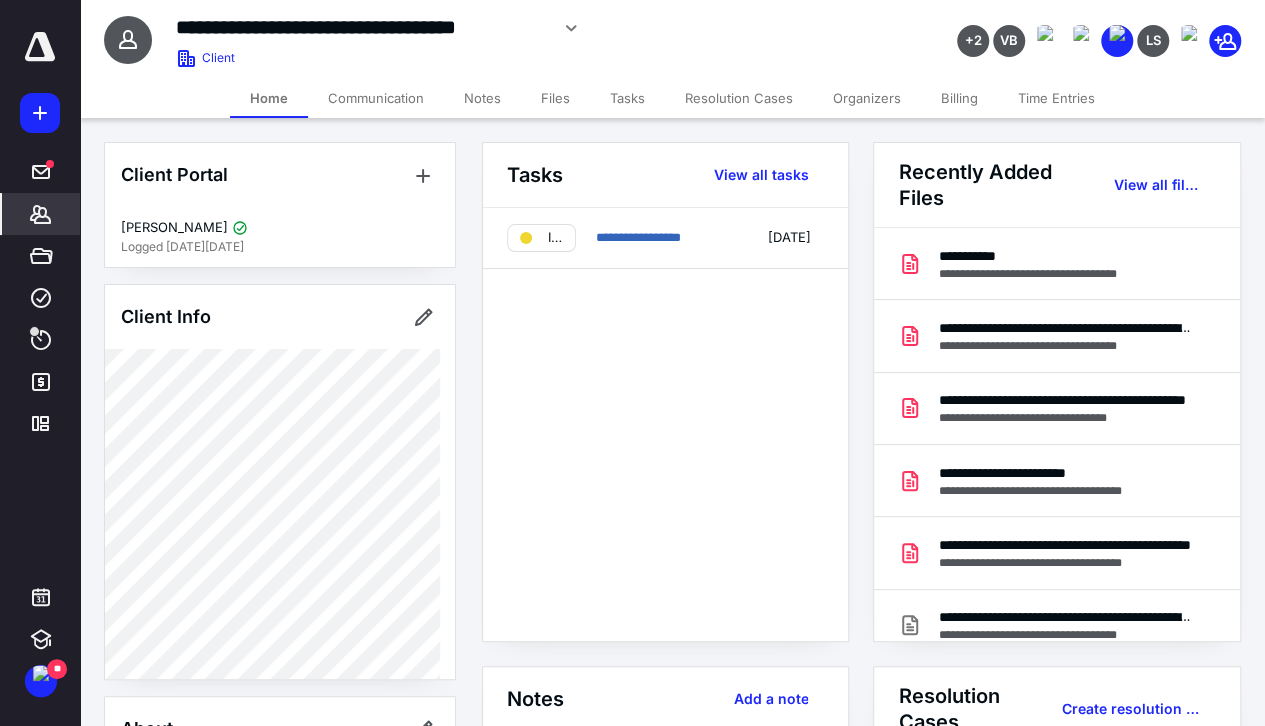 click on "Files" at bounding box center [555, 98] 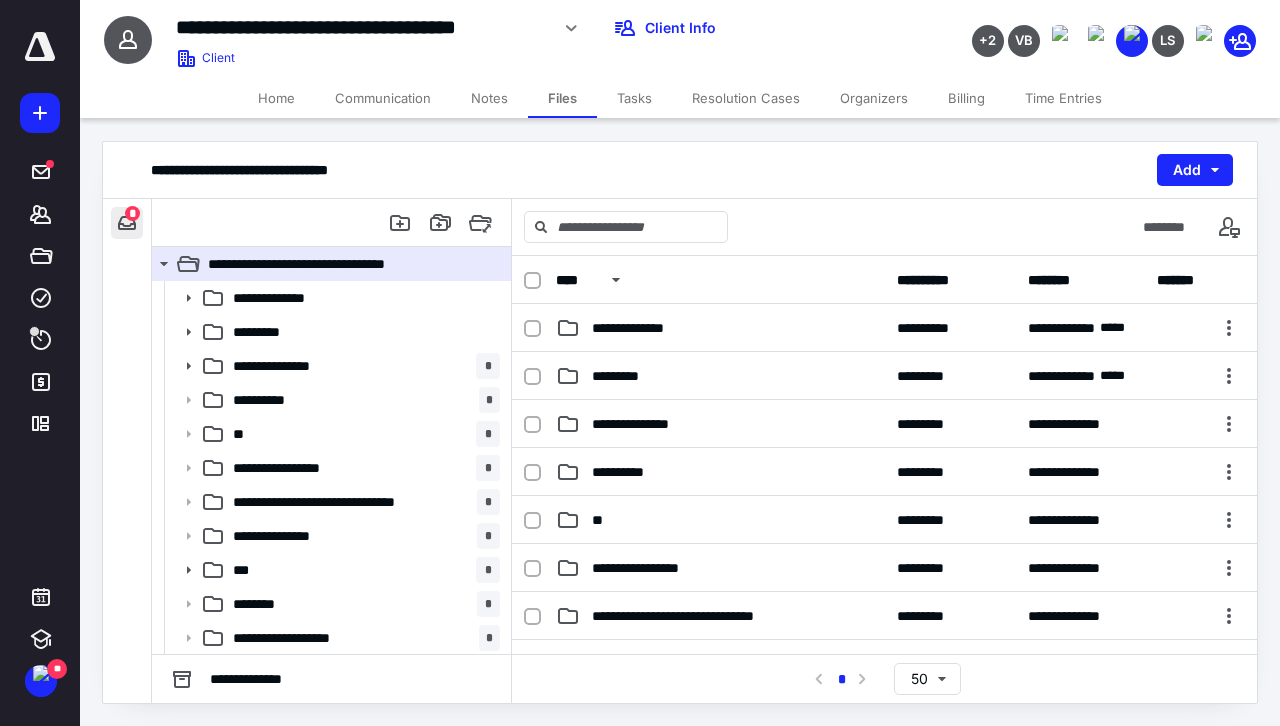 click at bounding box center [127, 223] 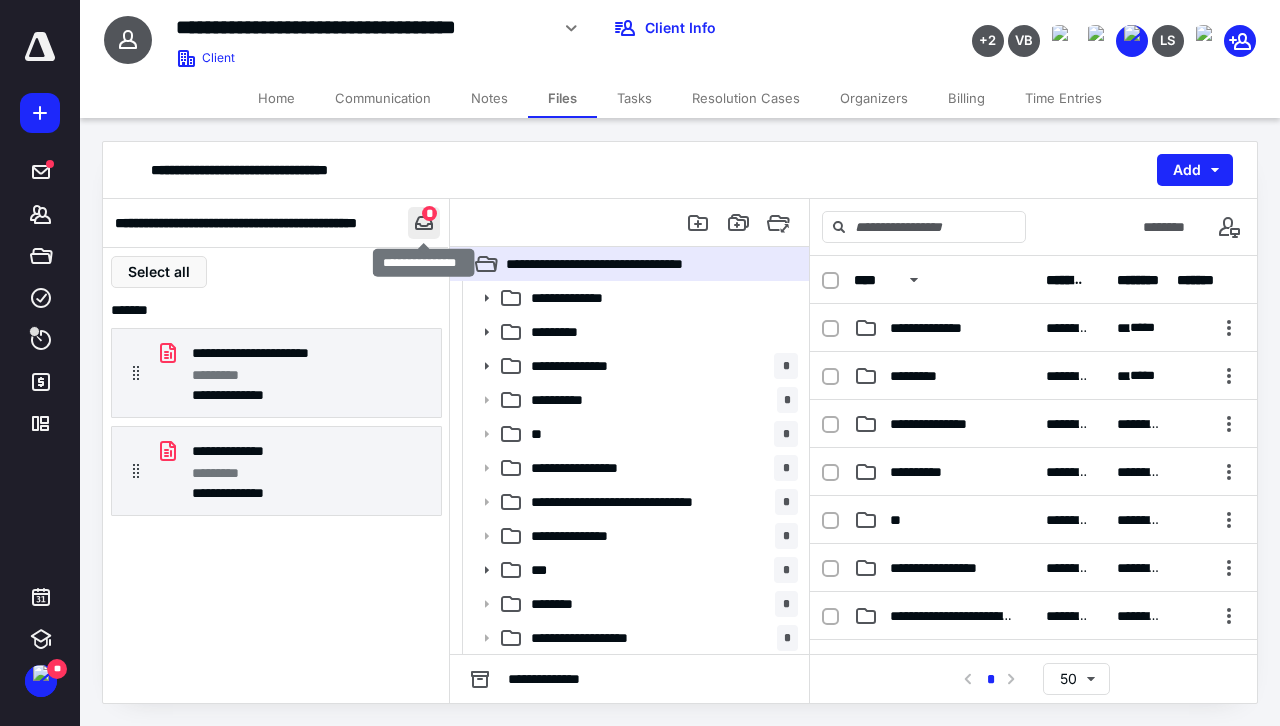 click at bounding box center (424, 223) 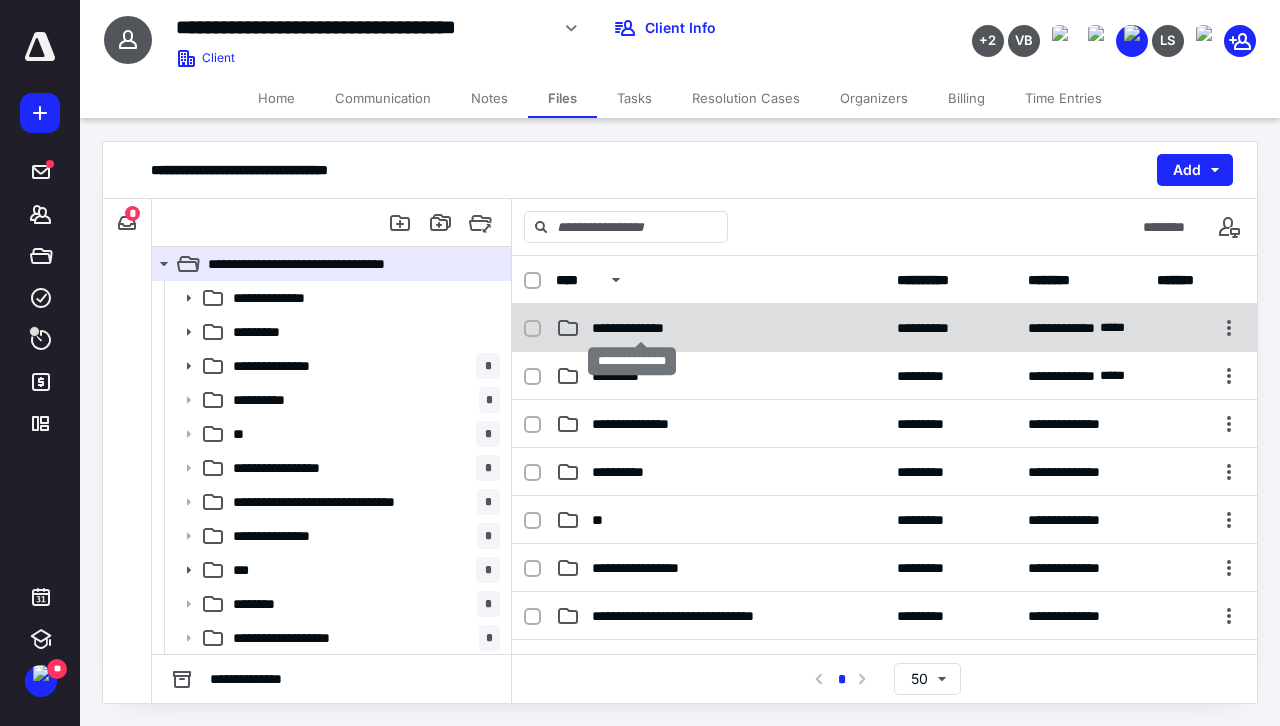 click on "**********" at bounding box center (641, 328) 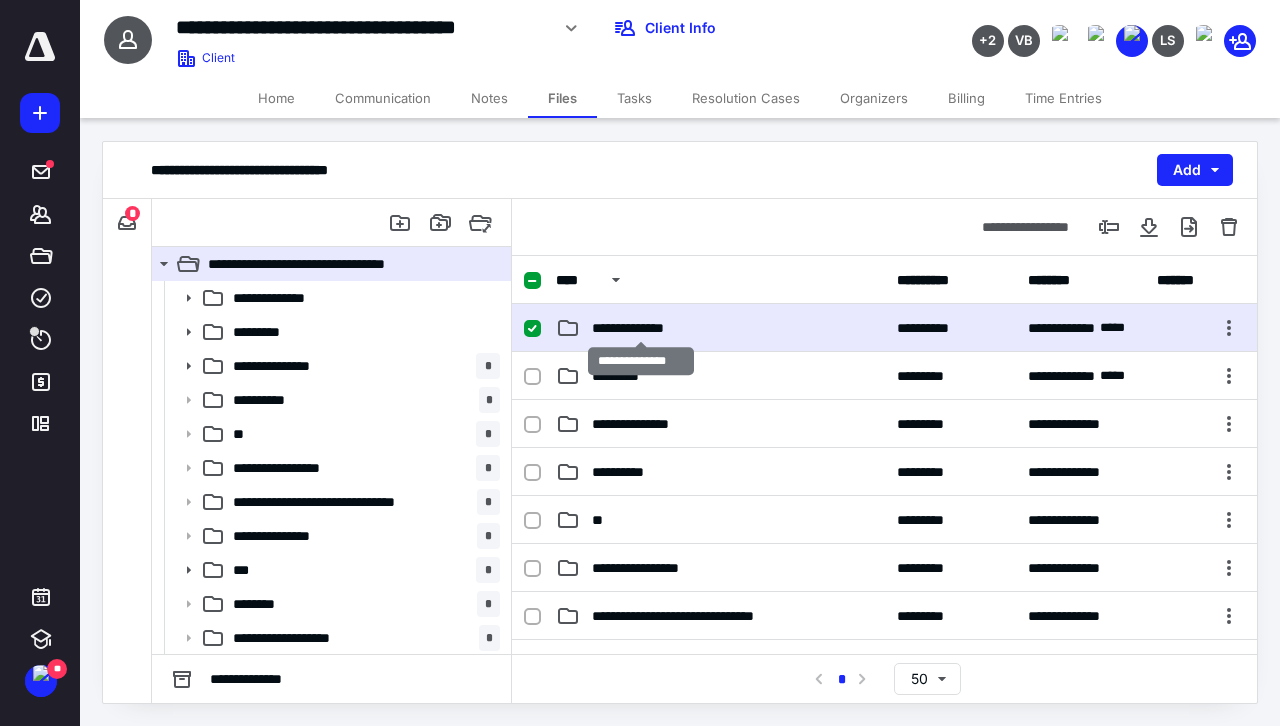 click on "**********" at bounding box center (641, 328) 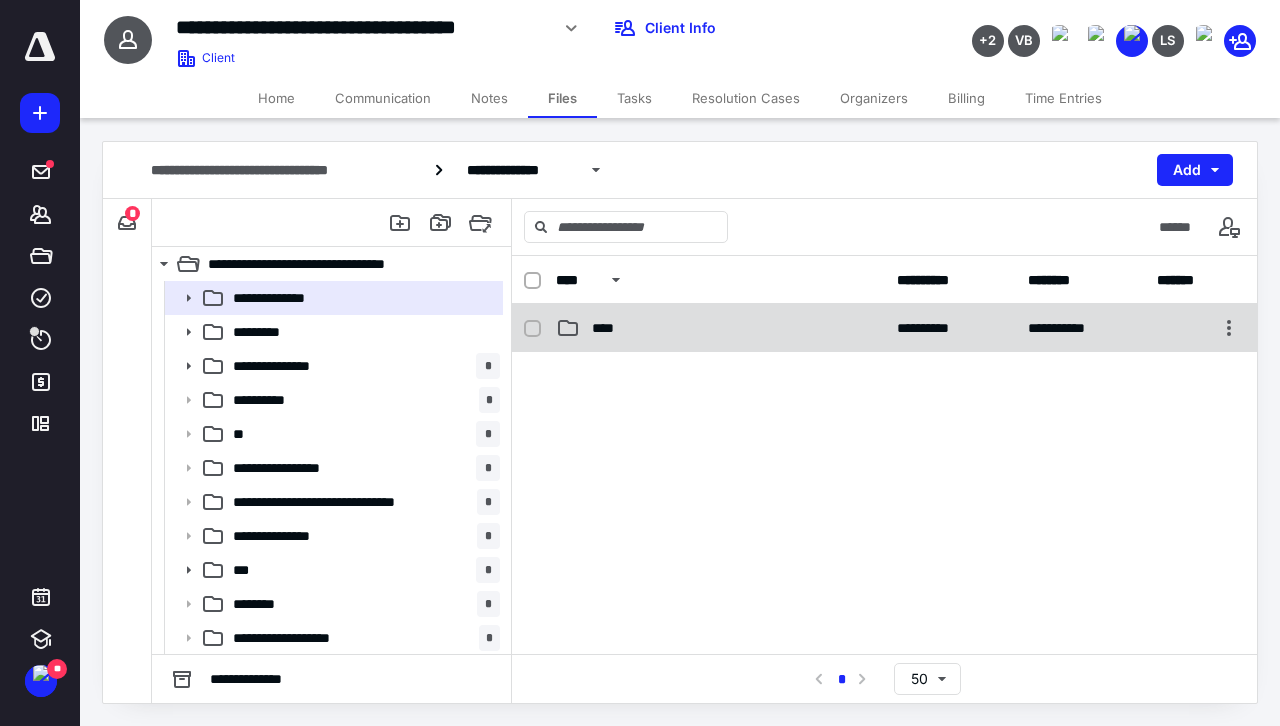 click on "****" at bounding box center (609, 328) 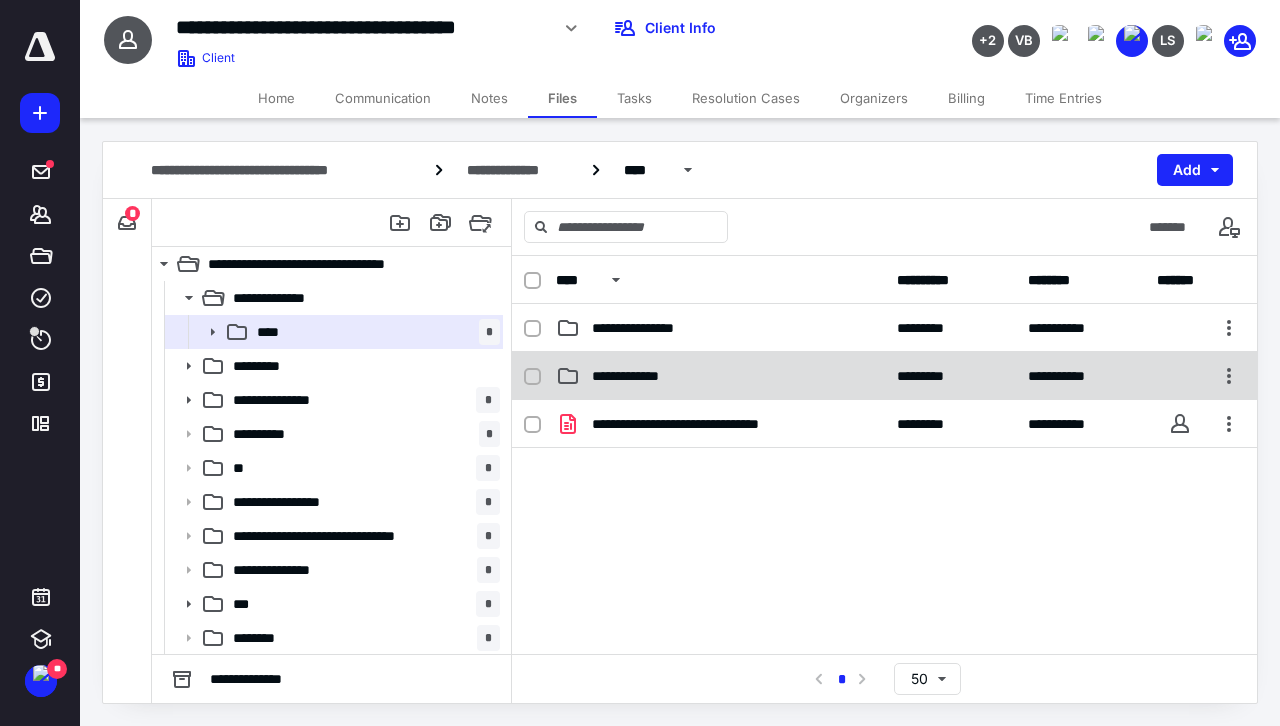 click on "**********" at bounding box center [720, 376] 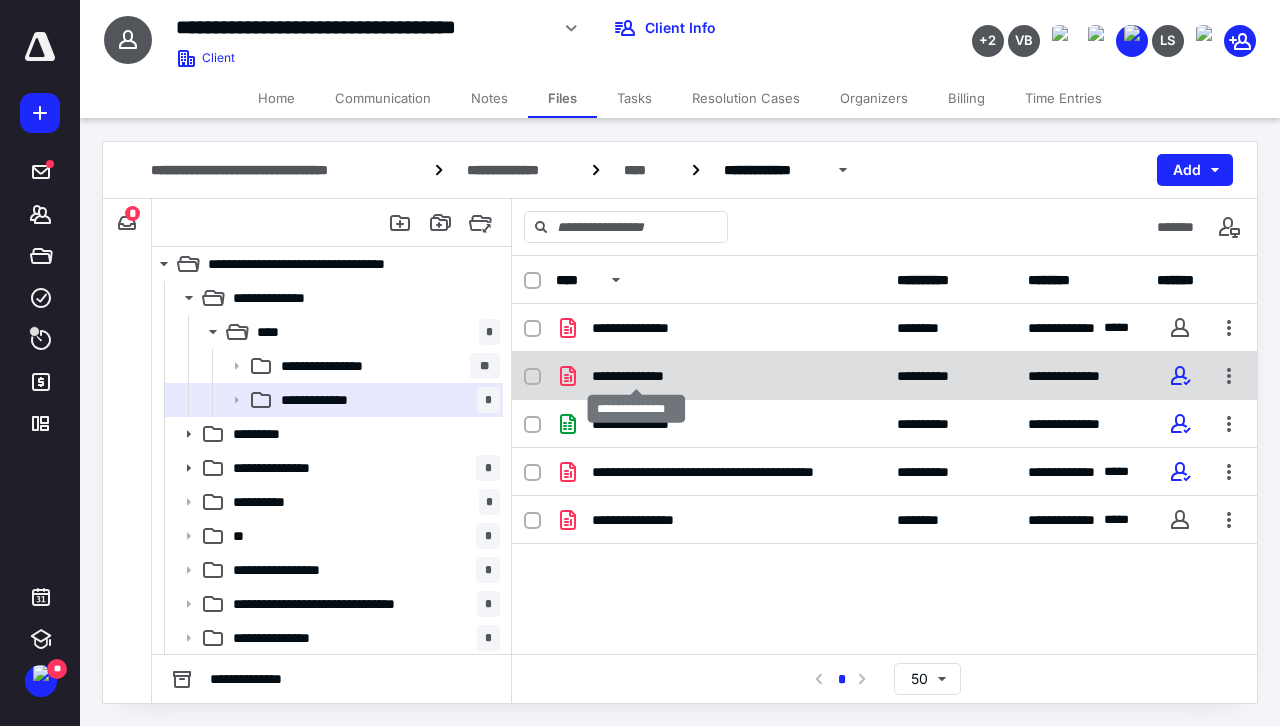 click on "**********" at bounding box center [636, 376] 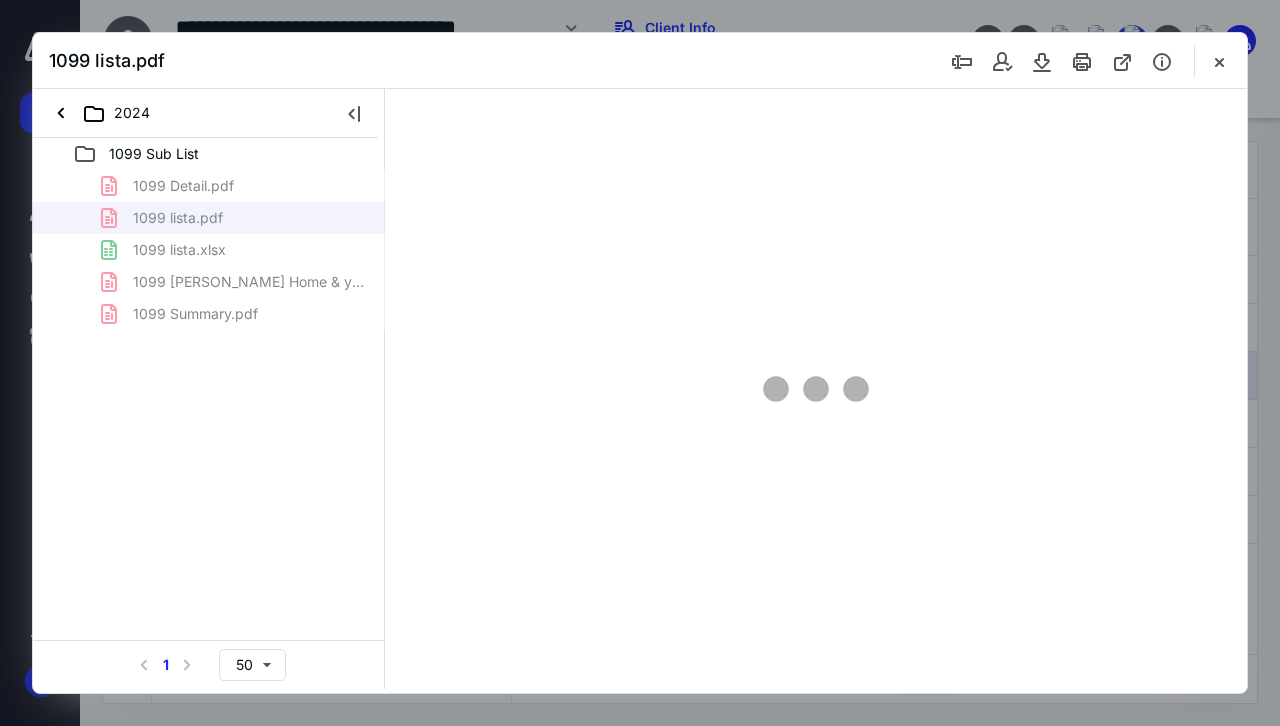 scroll, scrollTop: 0, scrollLeft: 0, axis: both 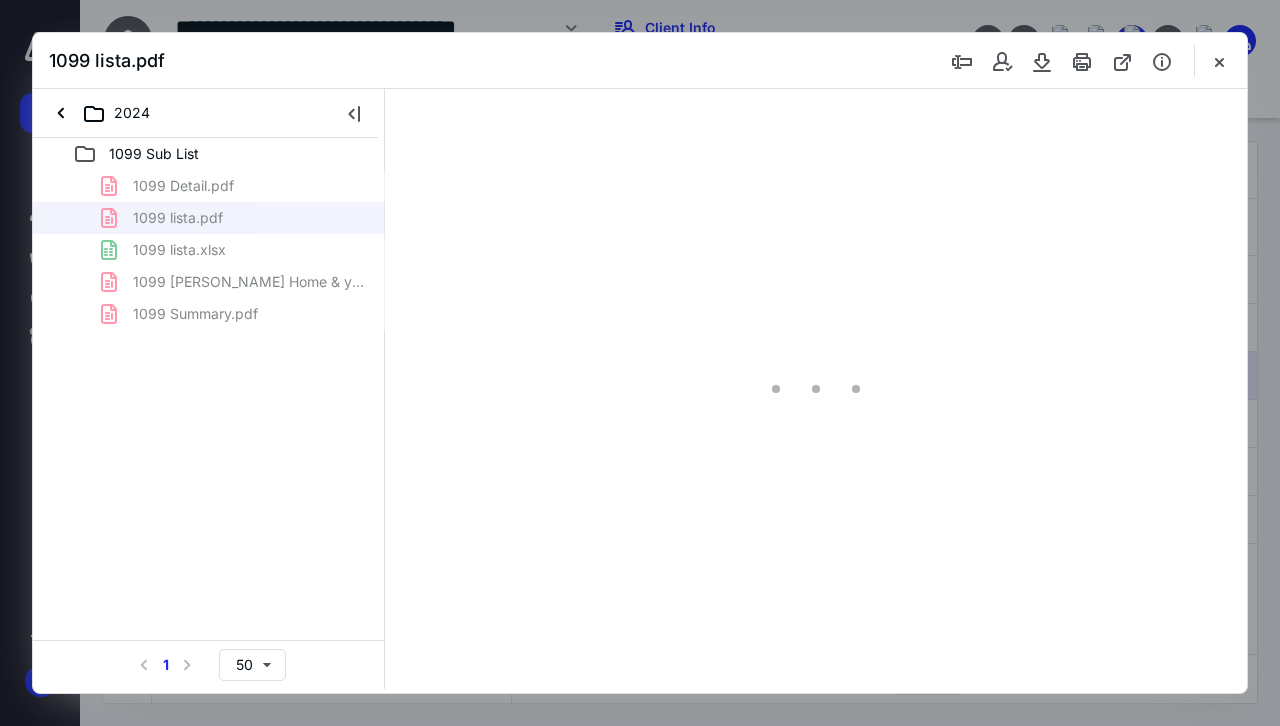 type on "65" 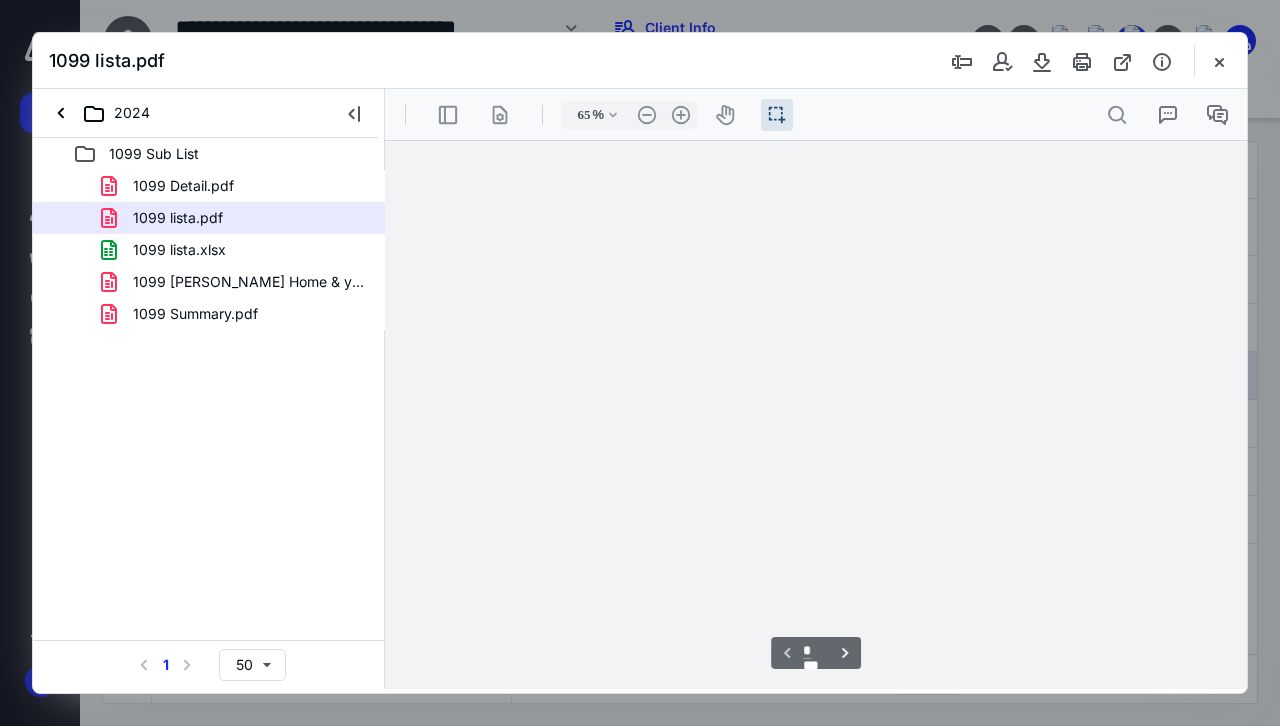 scroll, scrollTop: 55, scrollLeft: 0, axis: vertical 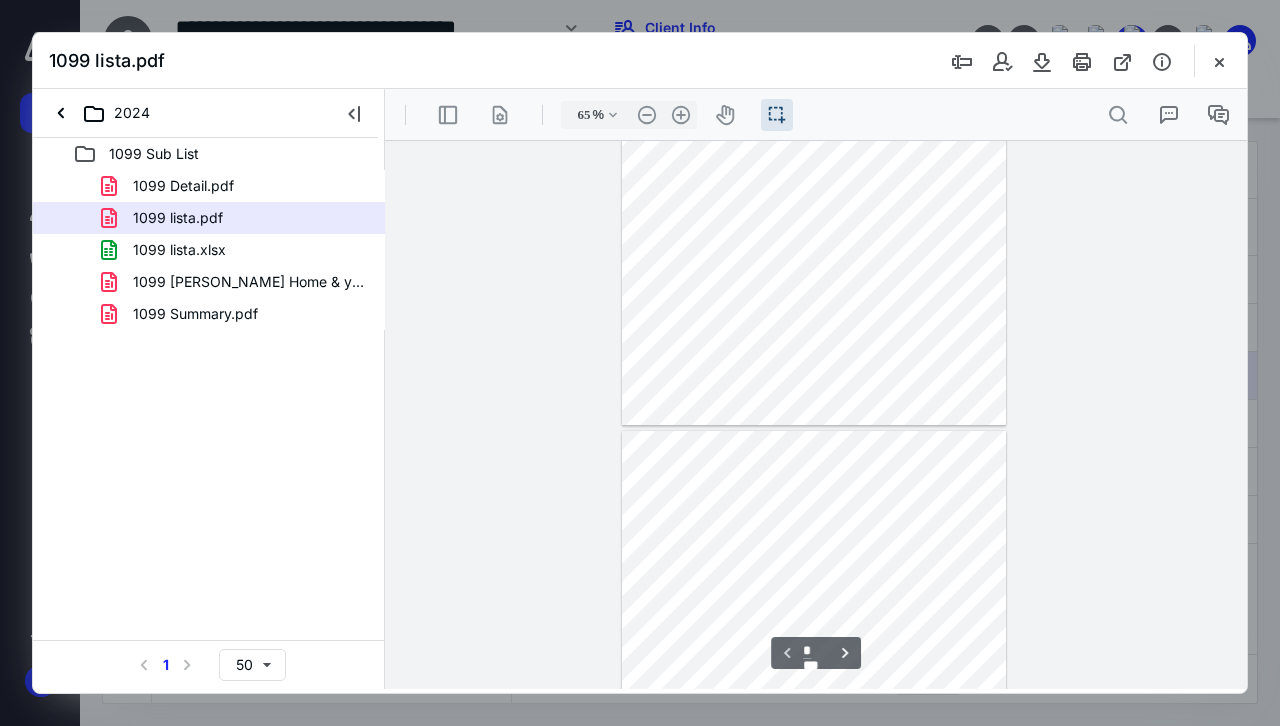 type on "*" 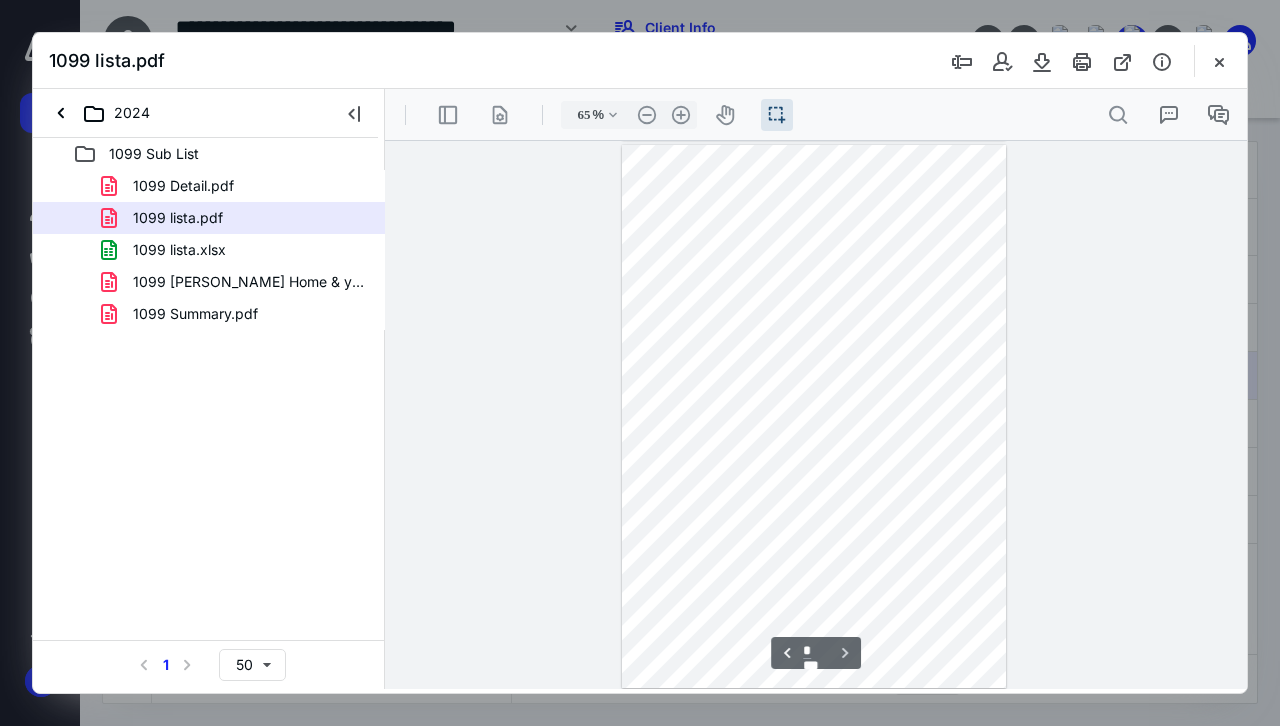 scroll, scrollTop: 549, scrollLeft: 0, axis: vertical 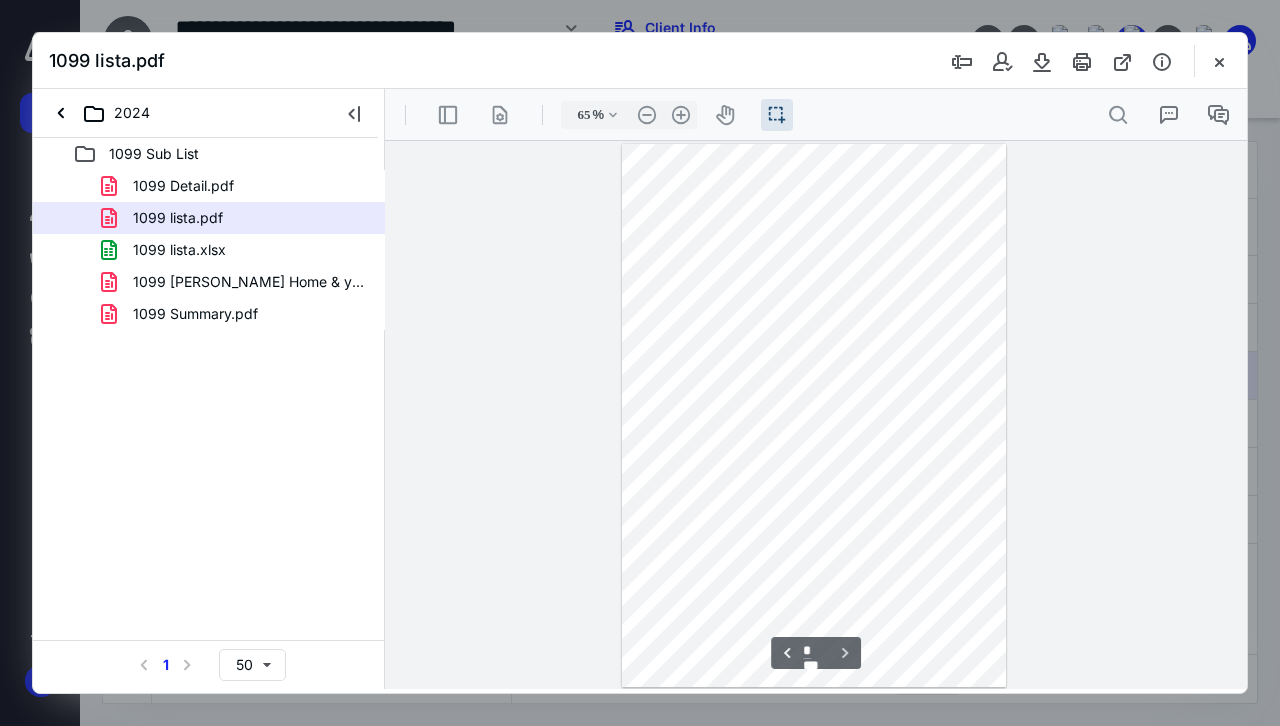 click on "1099 lista.pdf" at bounding box center [640, 61] 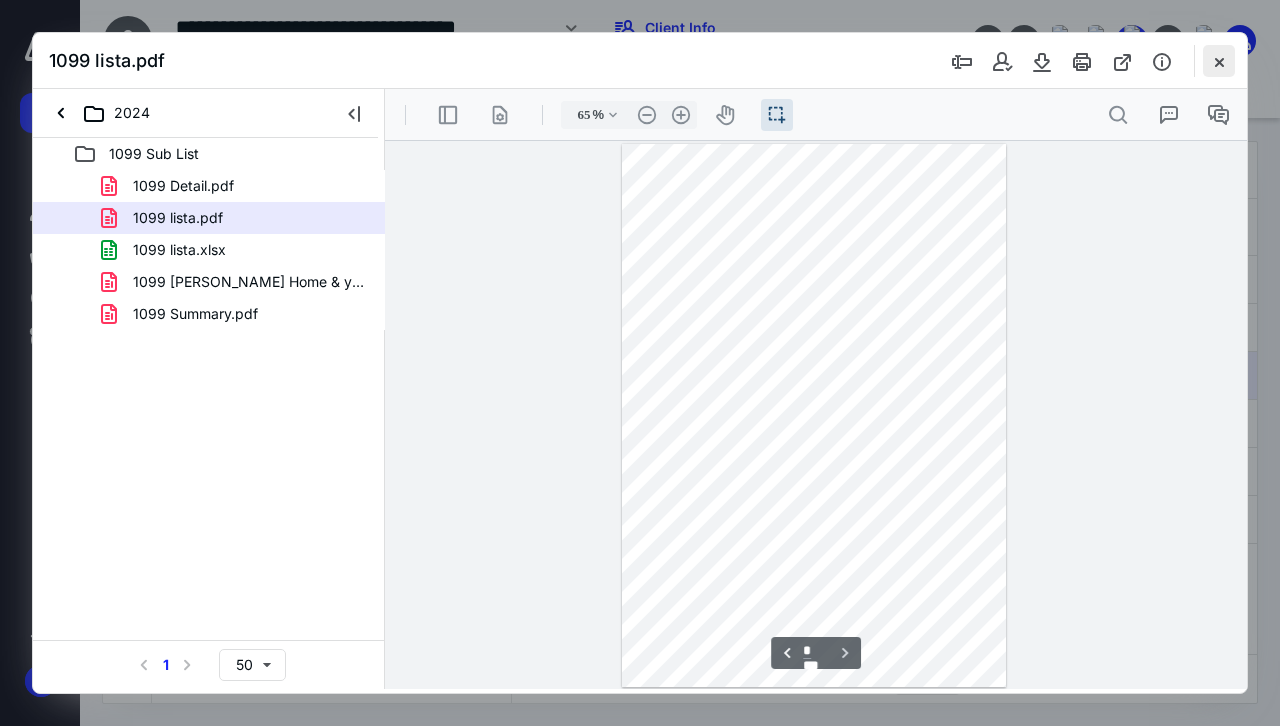 click at bounding box center [1219, 61] 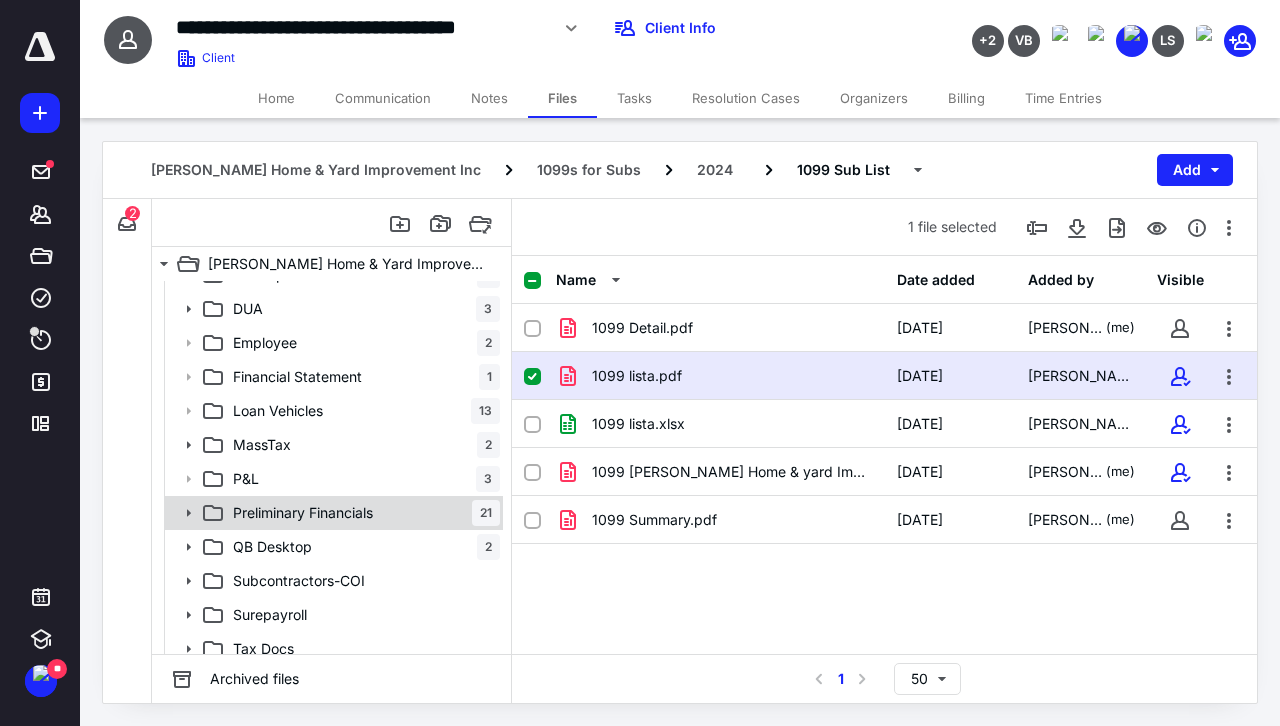 scroll, scrollTop: 407, scrollLeft: 0, axis: vertical 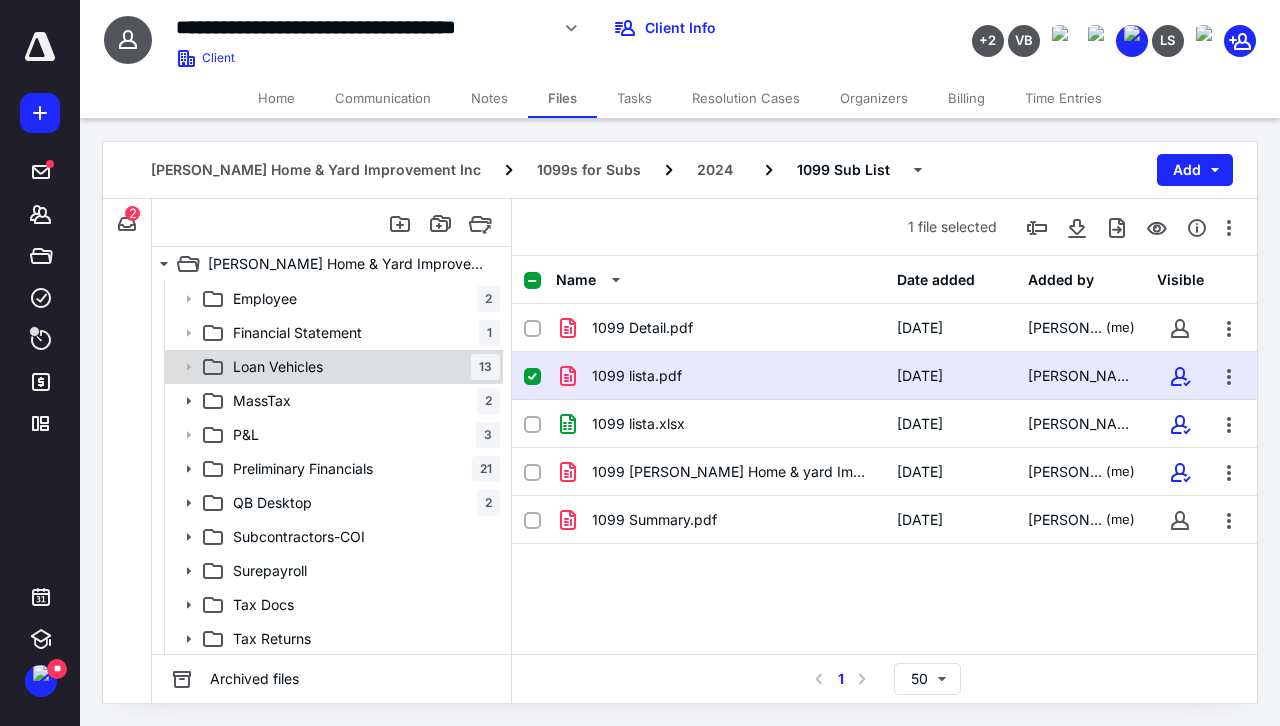 click on "Loan  Vehicles" at bounding box center [278, 367] 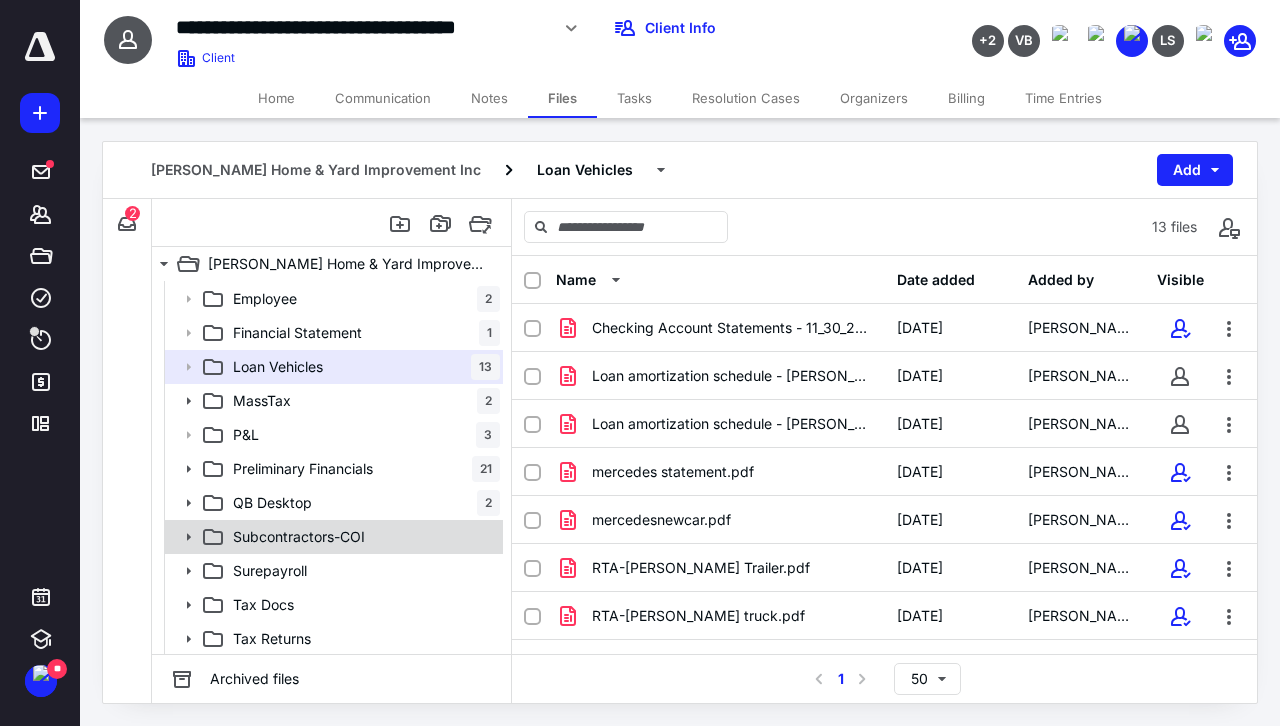 scroll, scrollTop: 308, scrollLeft: 0, axis: vertical 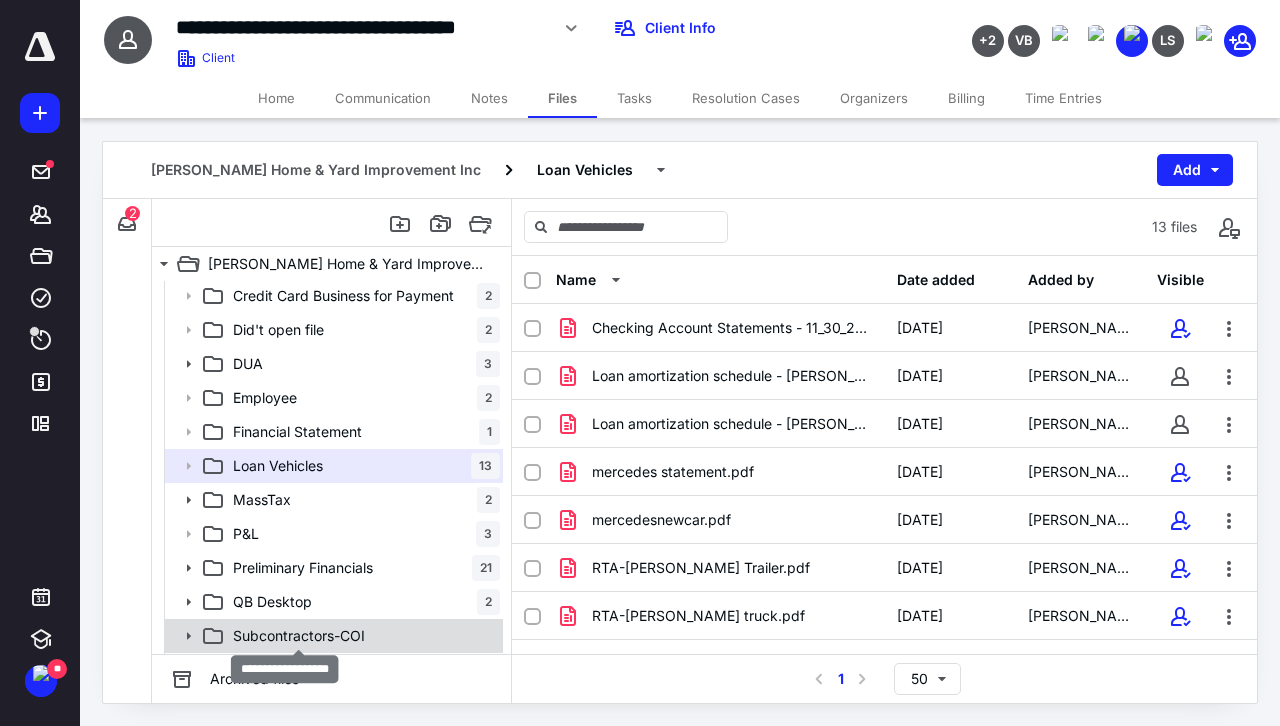 click on "Subcontractors-COI" at bounding box center (299, 636) 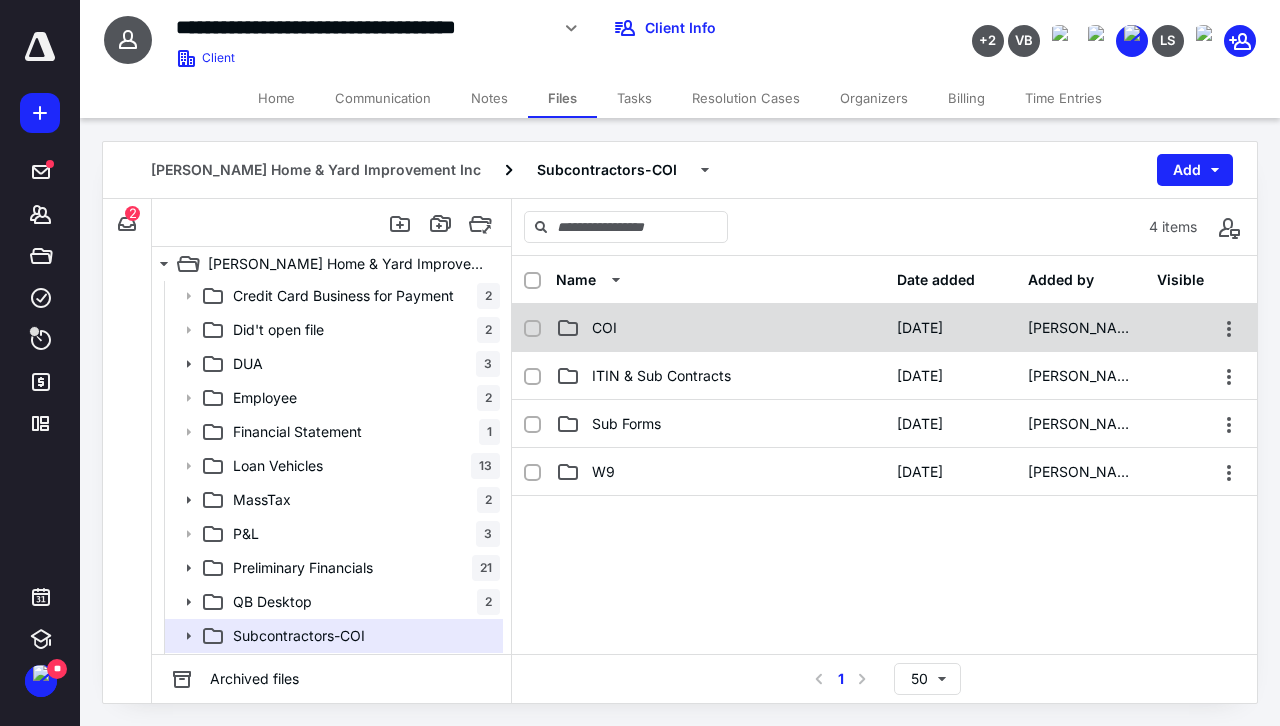 click on "COI [DATE] [PERSON_NAME]" at bounding box center (884, 328) 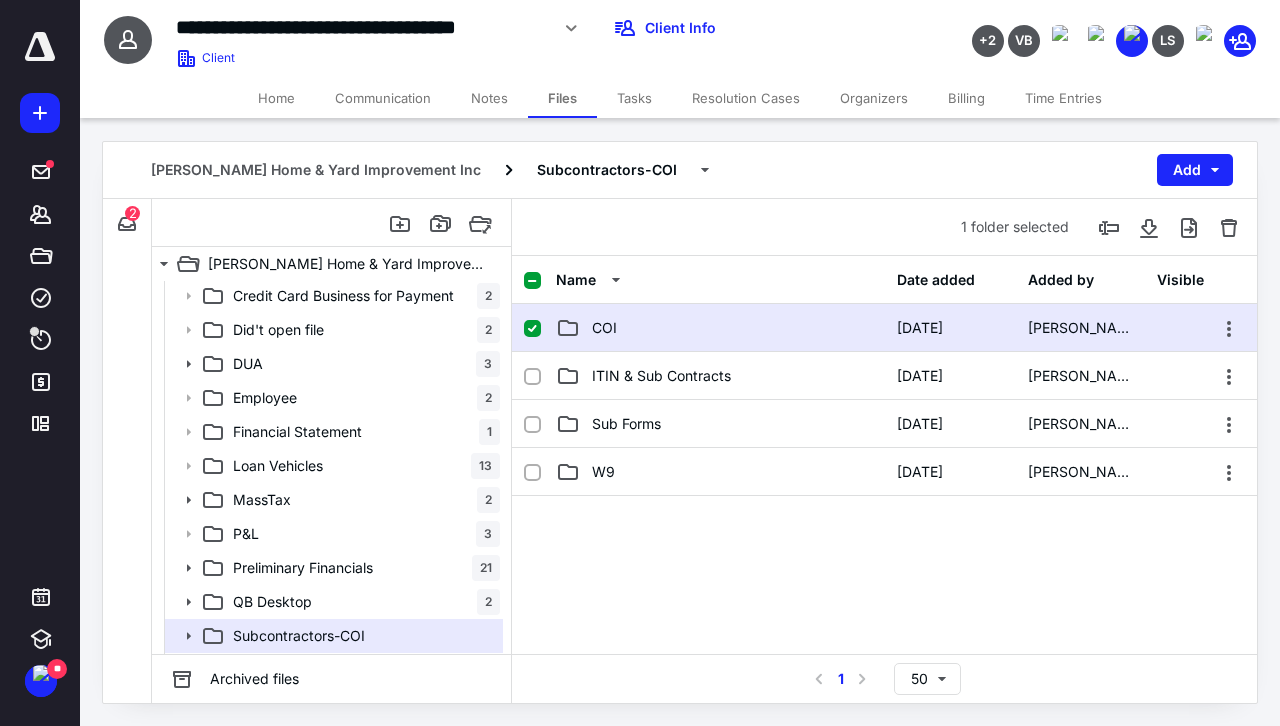 click on "COI [DATE] [PERSON_NAME]" at bounding box center (884, 328) 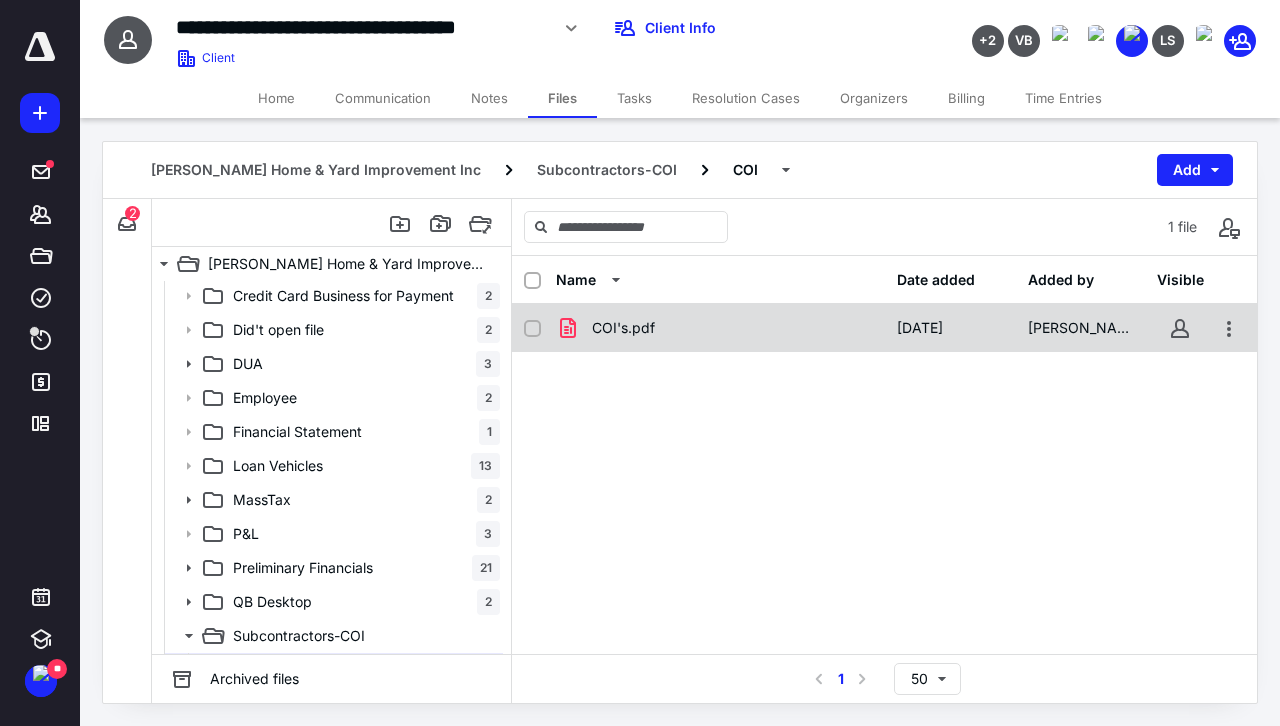 click on "COI's.pdf [DATE] [PERSON_NAME]" at bounding box center (884, 328) 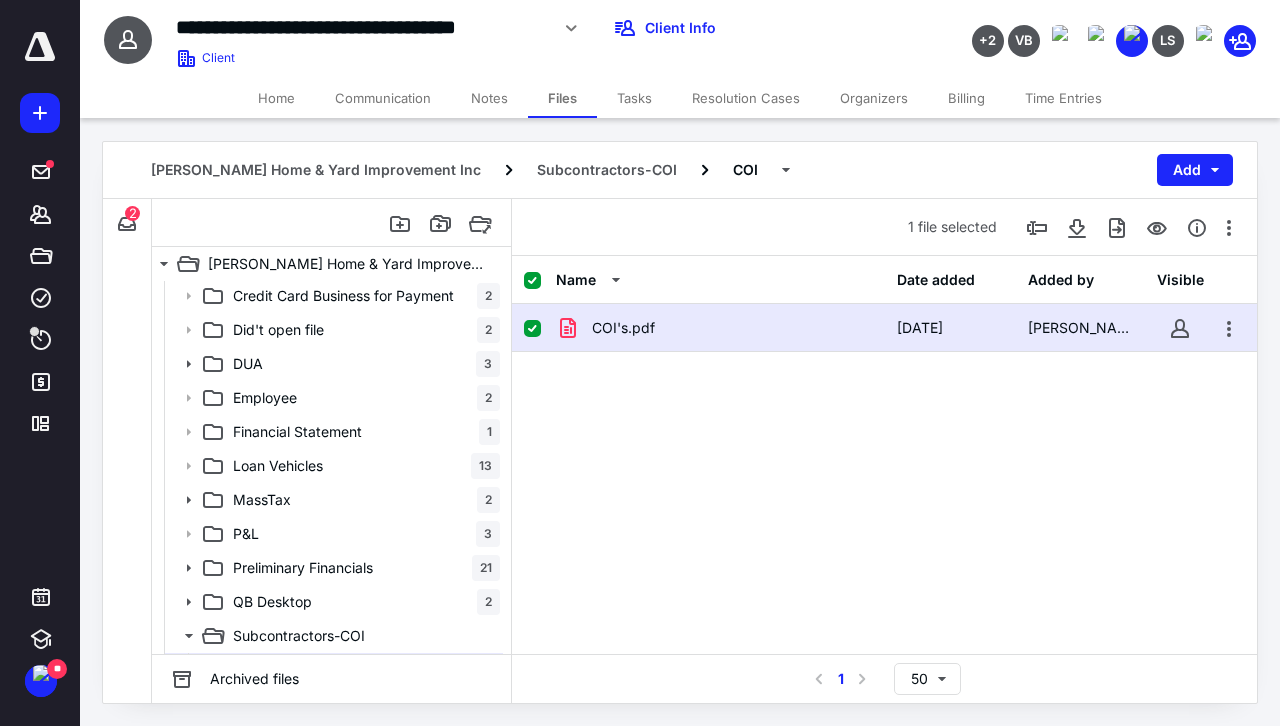 click on "COI's.pdf" at bounding box center [720, 328] 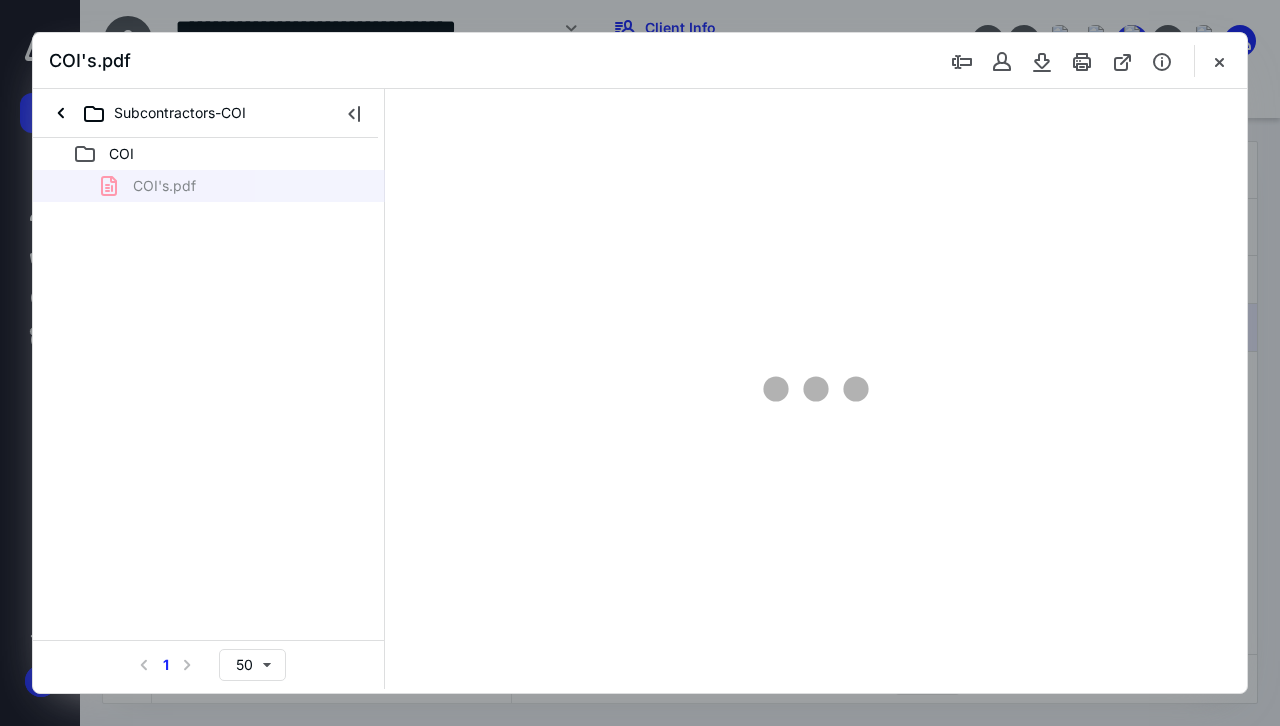 scroll, scrollTop: 0, scrollLeft: 0, axis: both 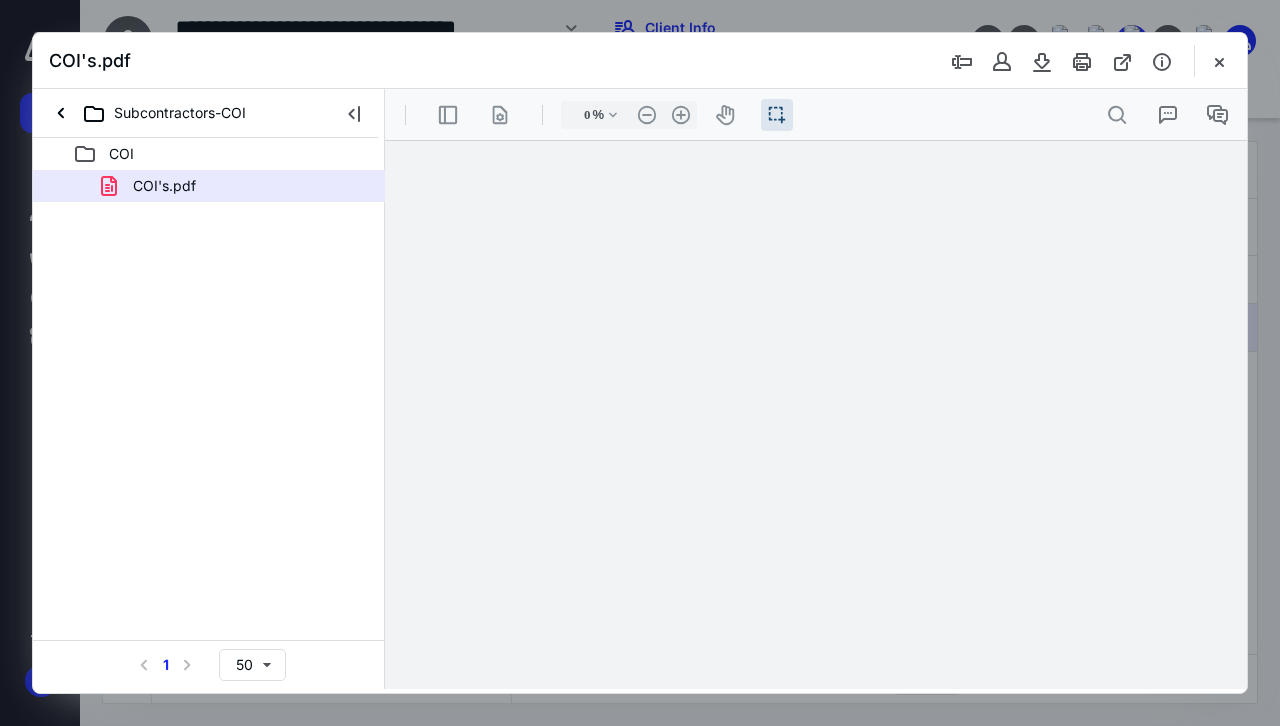 type on "69" 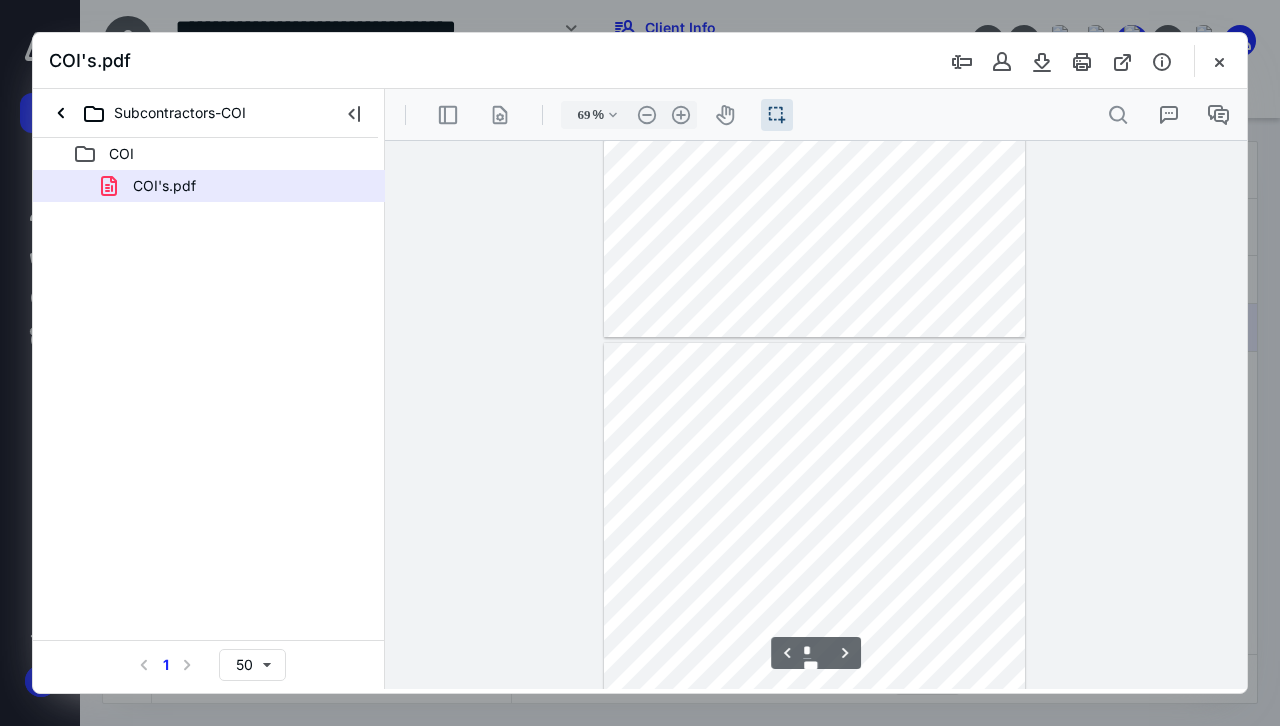scroll, scrollTop: 355, scrollLeft: 0, axis: vertical 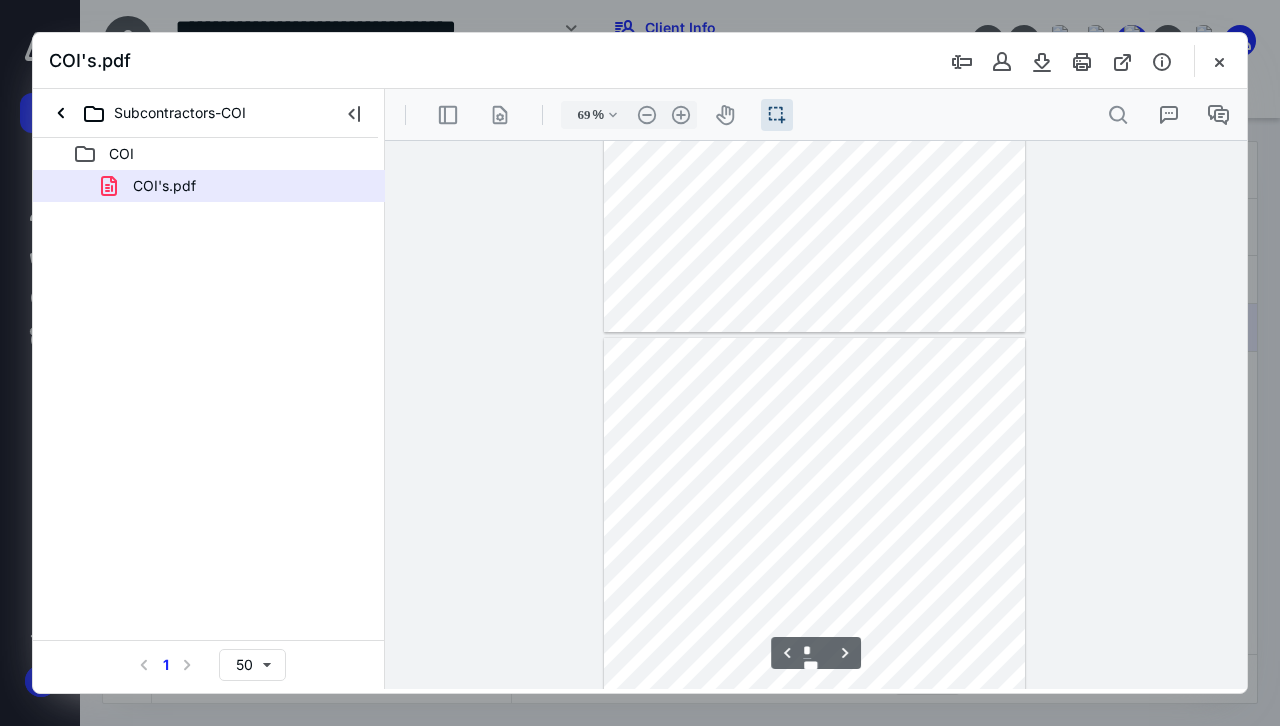 type on "*" 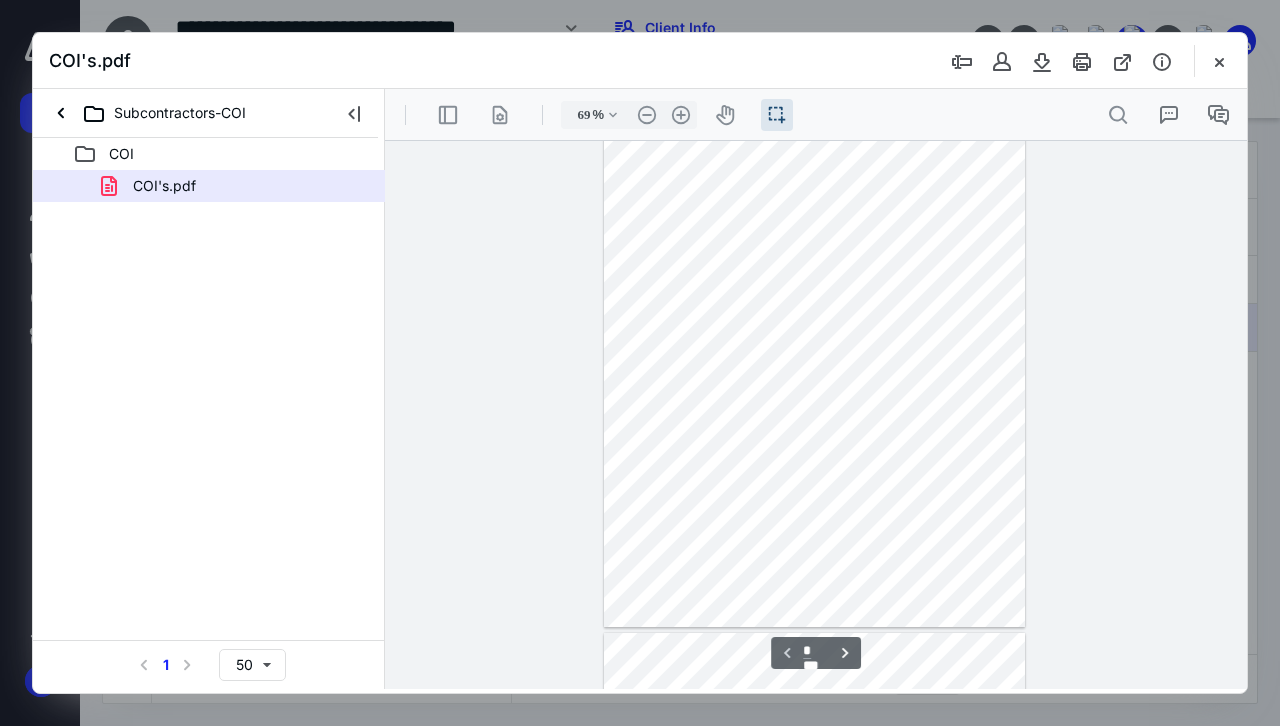 scroll, scrollTop: 55, scrollLeft: 0, axis: vertical 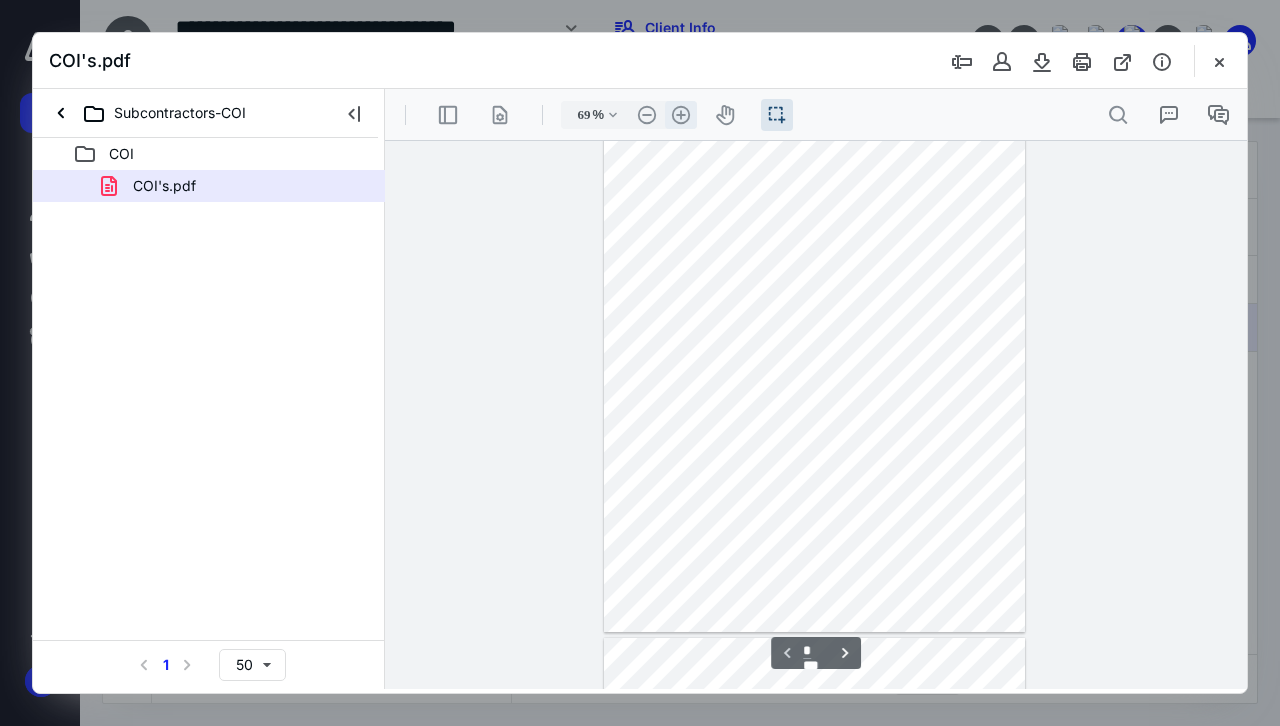 click on ".cls-1{fill:#abb0c4;} icon - header - zoom - in - line" at bounding box center (681, 115) 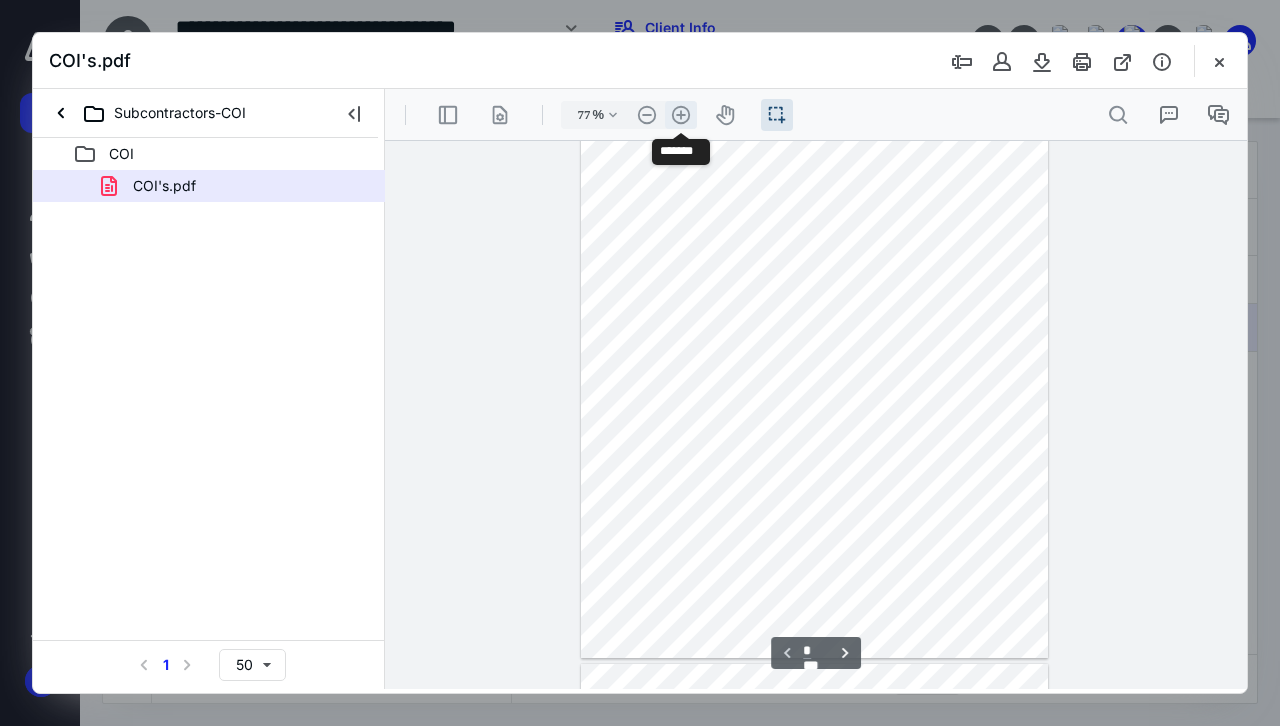click on ".cls-1{fill:#abb0c4;} icon - header - zoom - in - line" at bounding box center (681, 115) 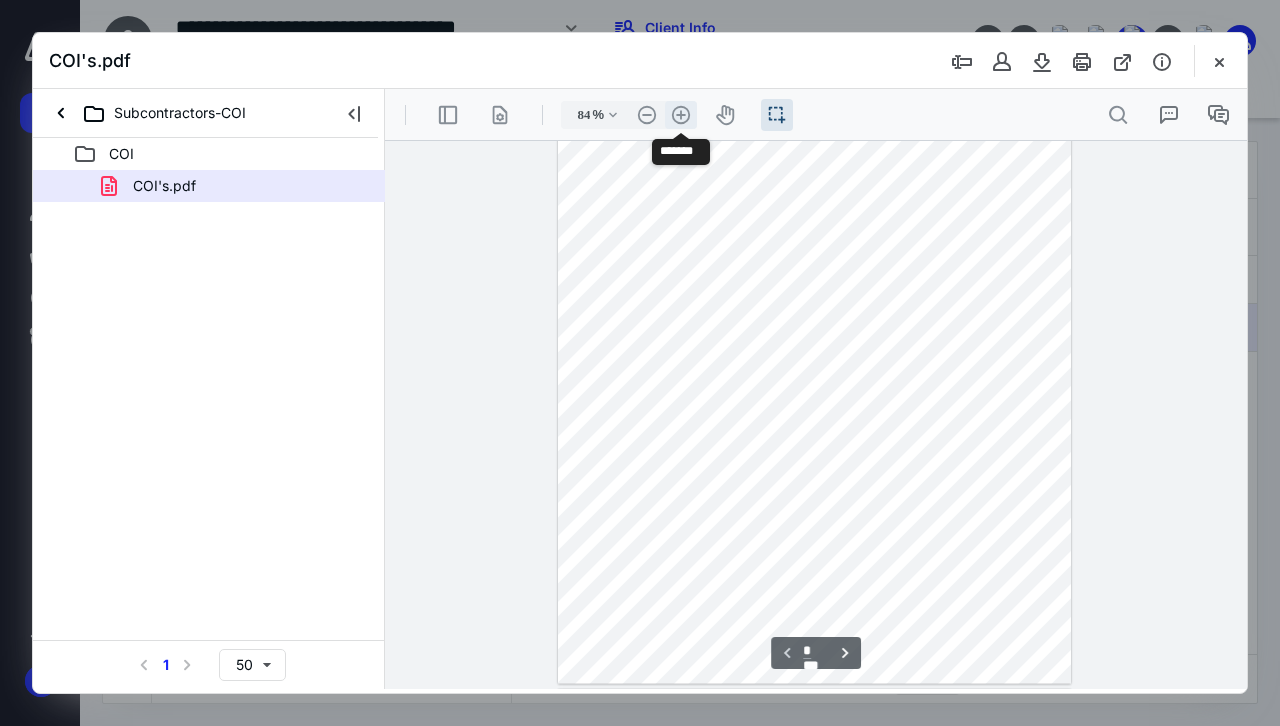 click on ".cls-1{fill:#abb0c4;} icon - header - zoom - in - line" at bounding box center (681, 115) 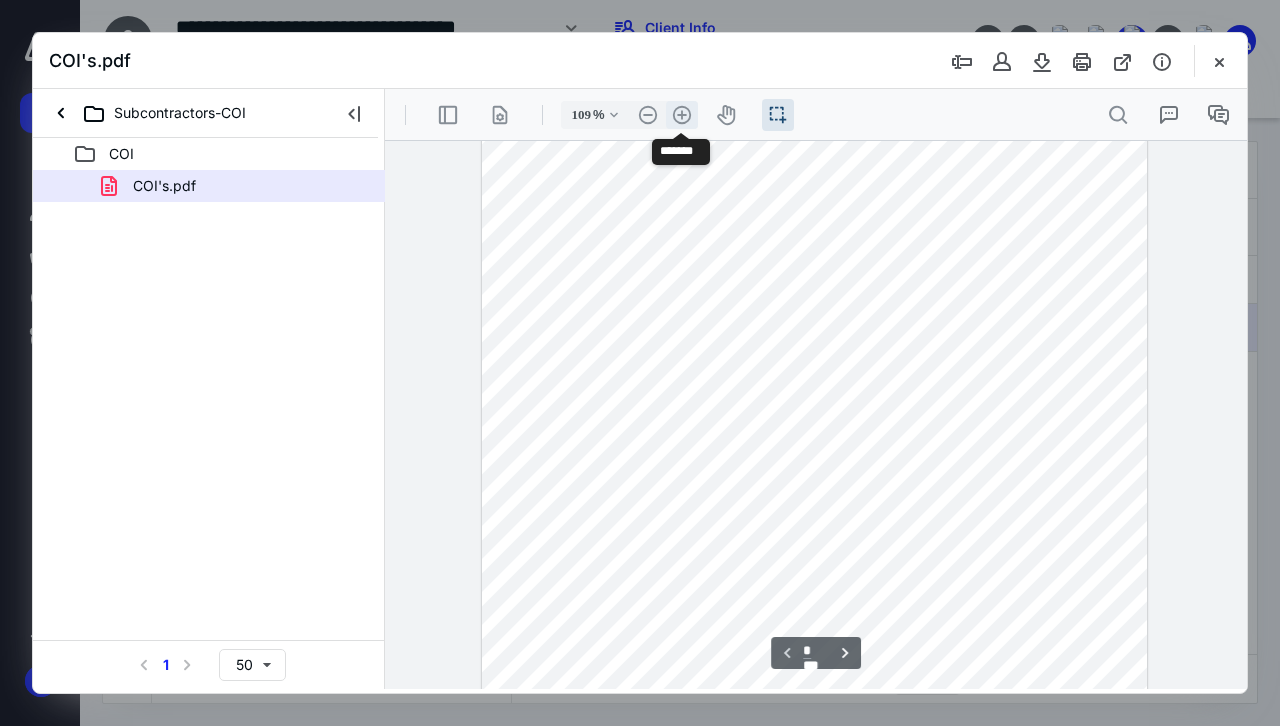 click on ".cls-1{fill:#abb0c4;} icon - header - zoom - in - line" at bounding box center [682, 115] 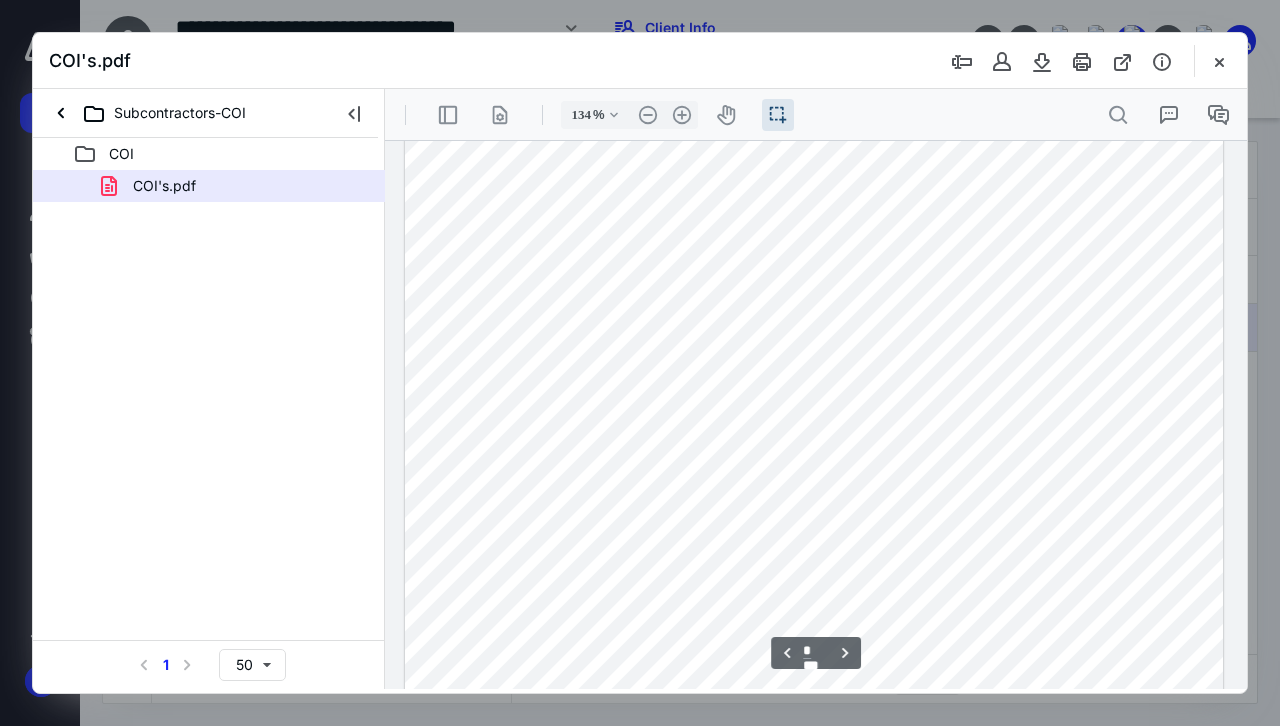 scroll, scrollTop: 4442, scrollLeft: 0, axis: vertical 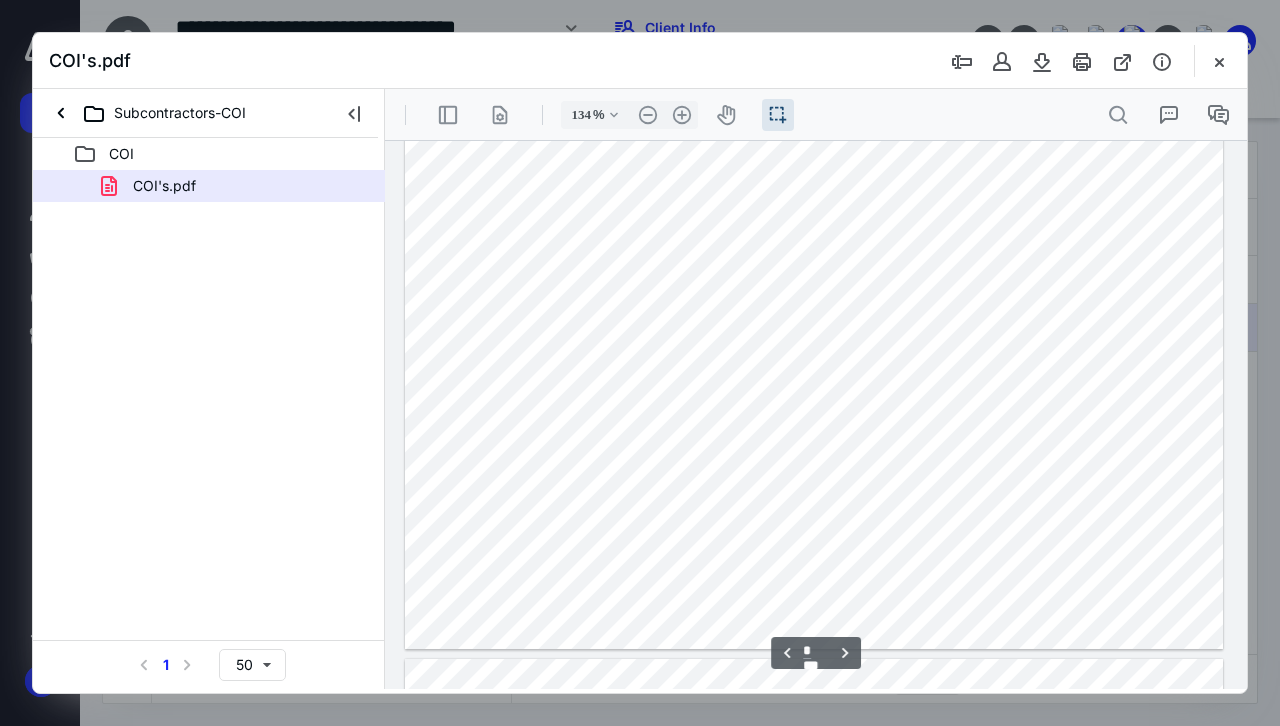 type on "*" 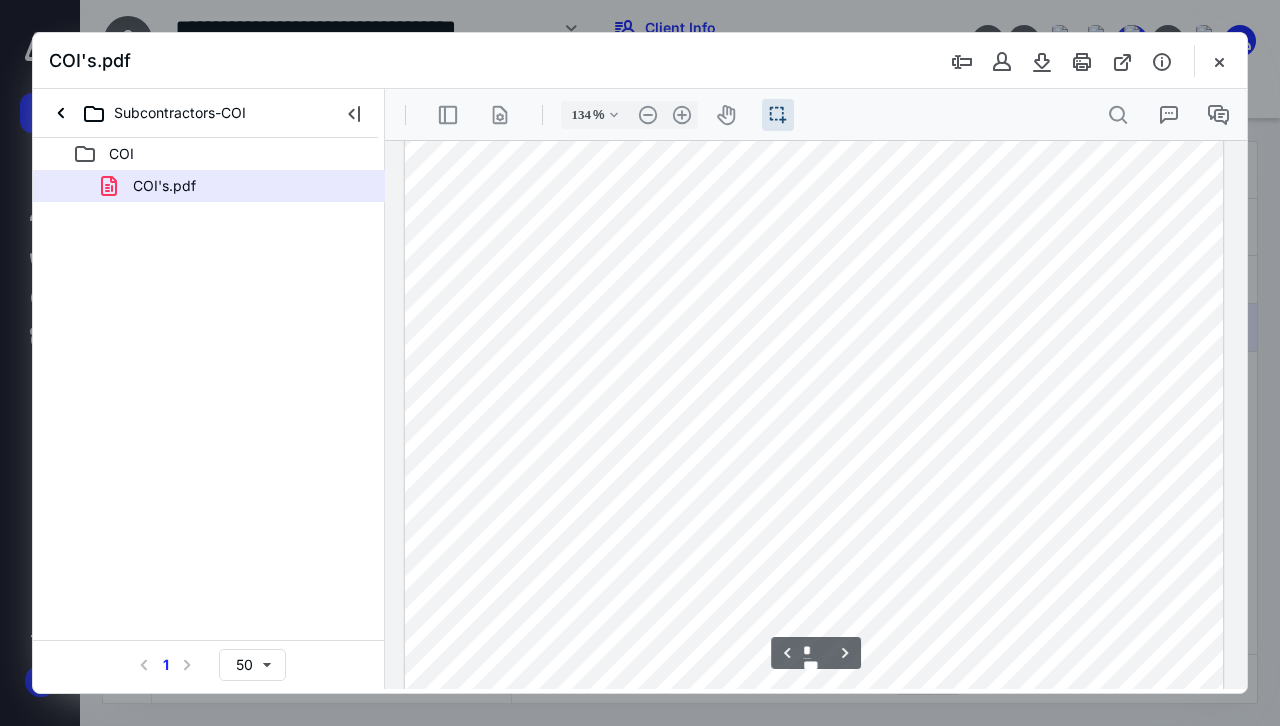 scroll, scrollTop: 8042, scrollLeft: 0, axis: vertical 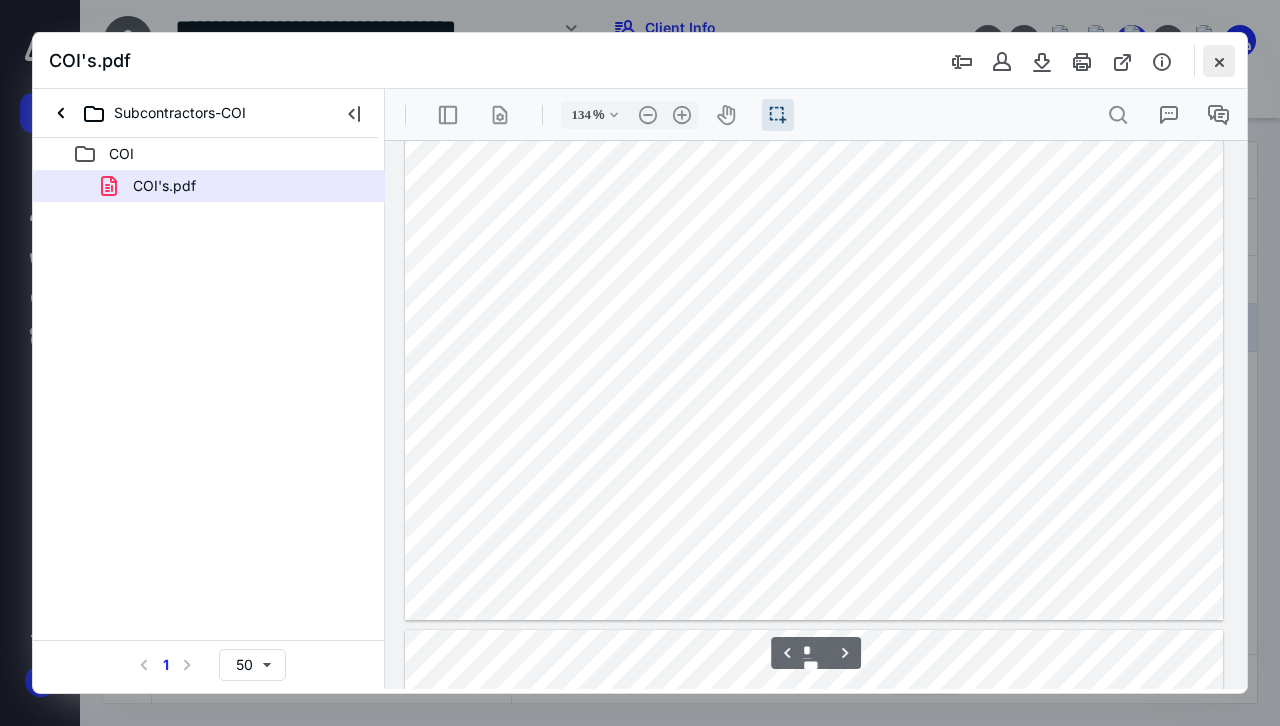 click at bounding box center (1219, 61) 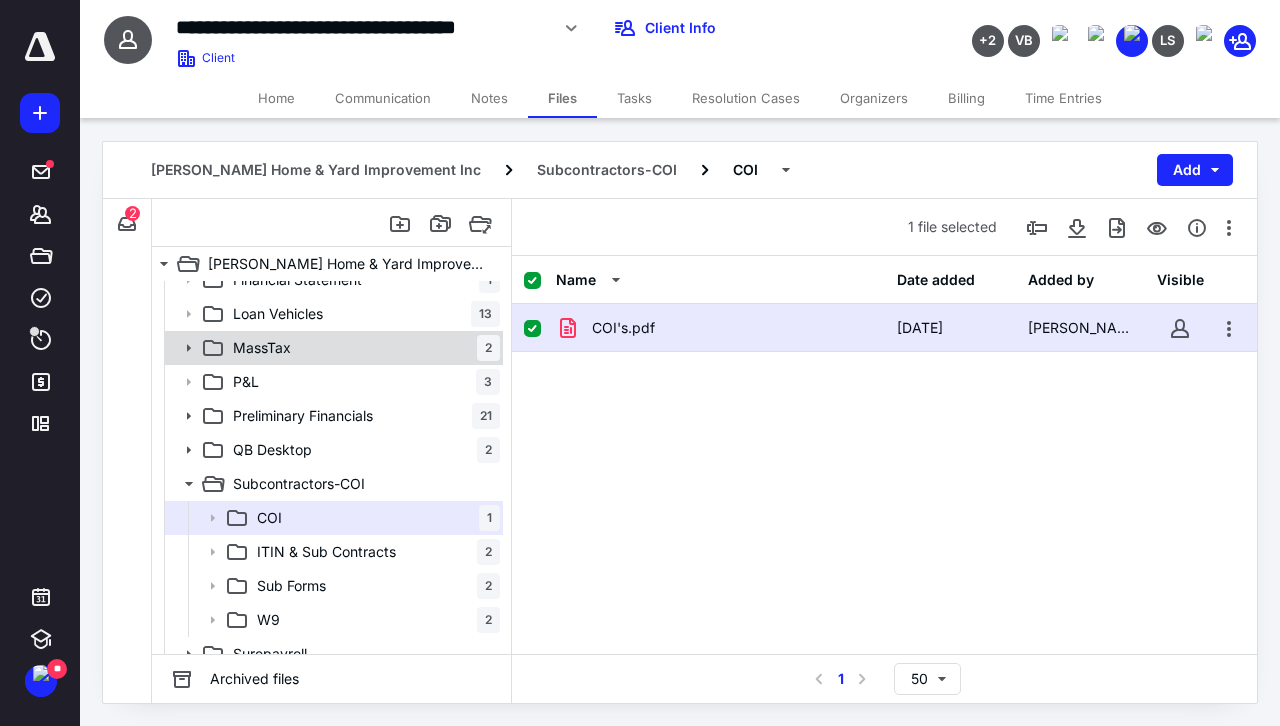 scroll, scrollTop: 543, scrollLeft: 0, axis: vertical 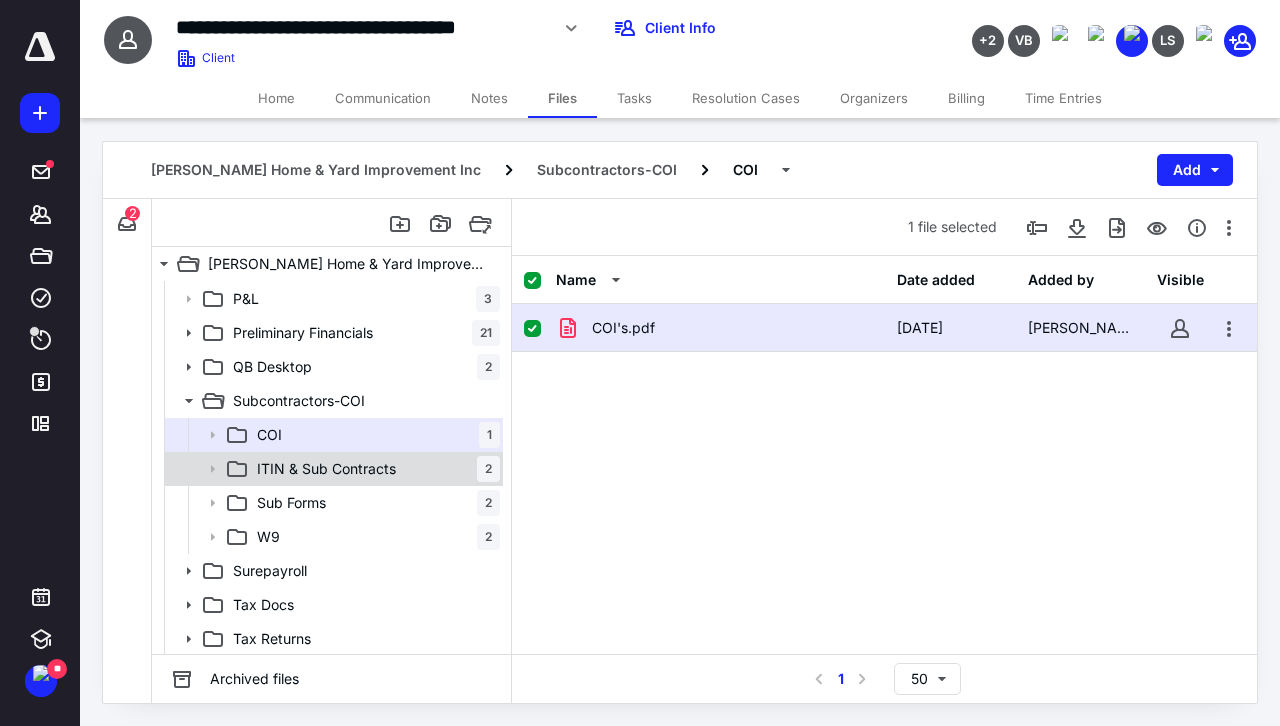 click on "ITIN & Sub Contracts" at bounding box center [326, 469] 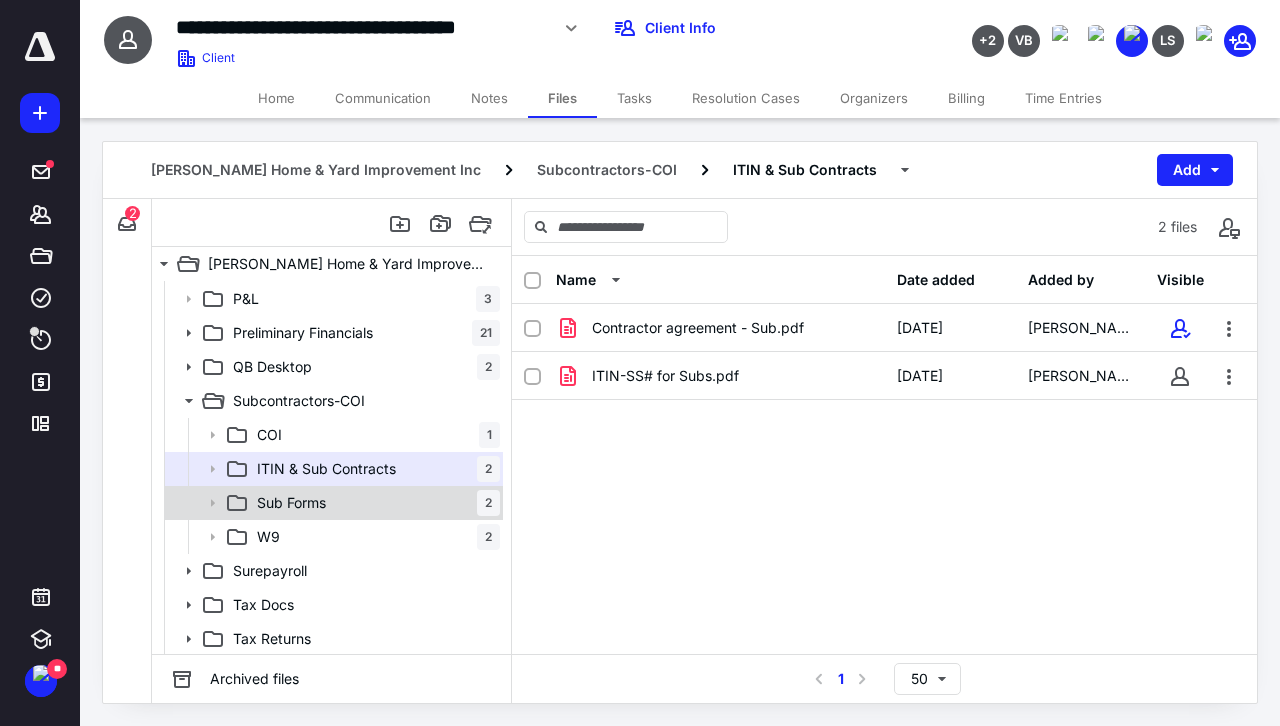 click on "Sub Forms 2" at bounding box center (374, 503) 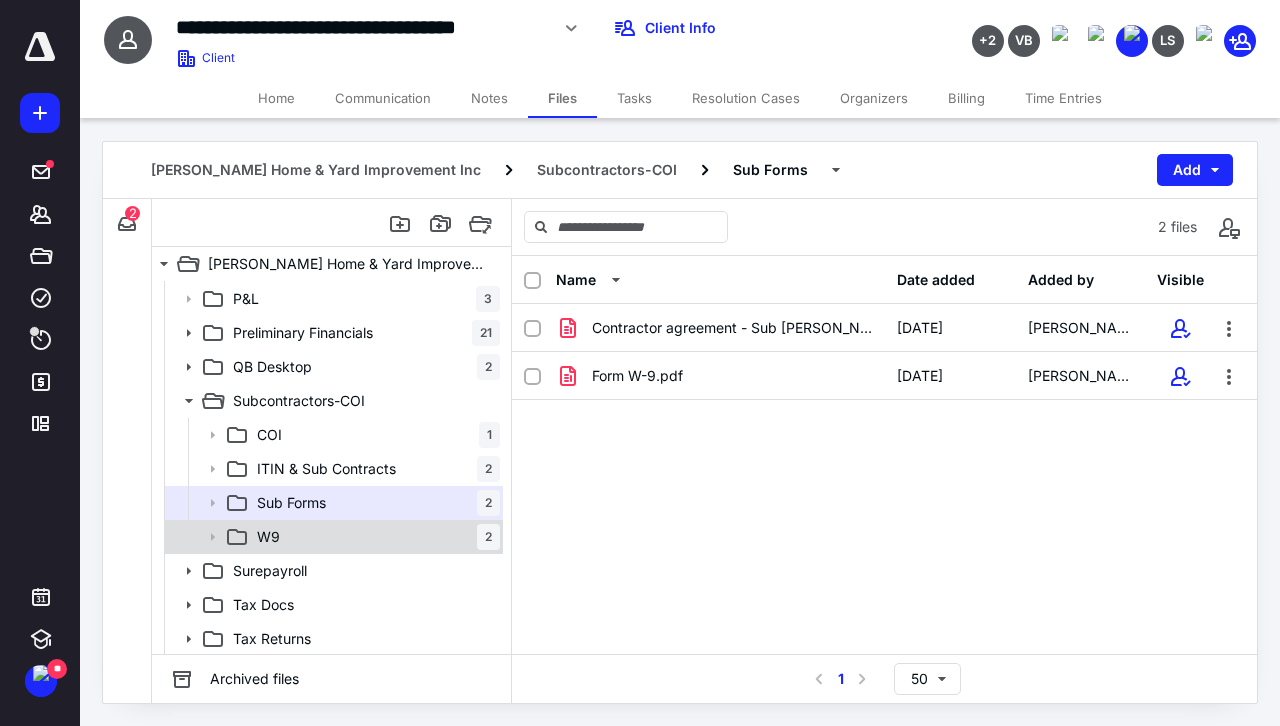 click on "W9 2" at bounding box center [374, 537] 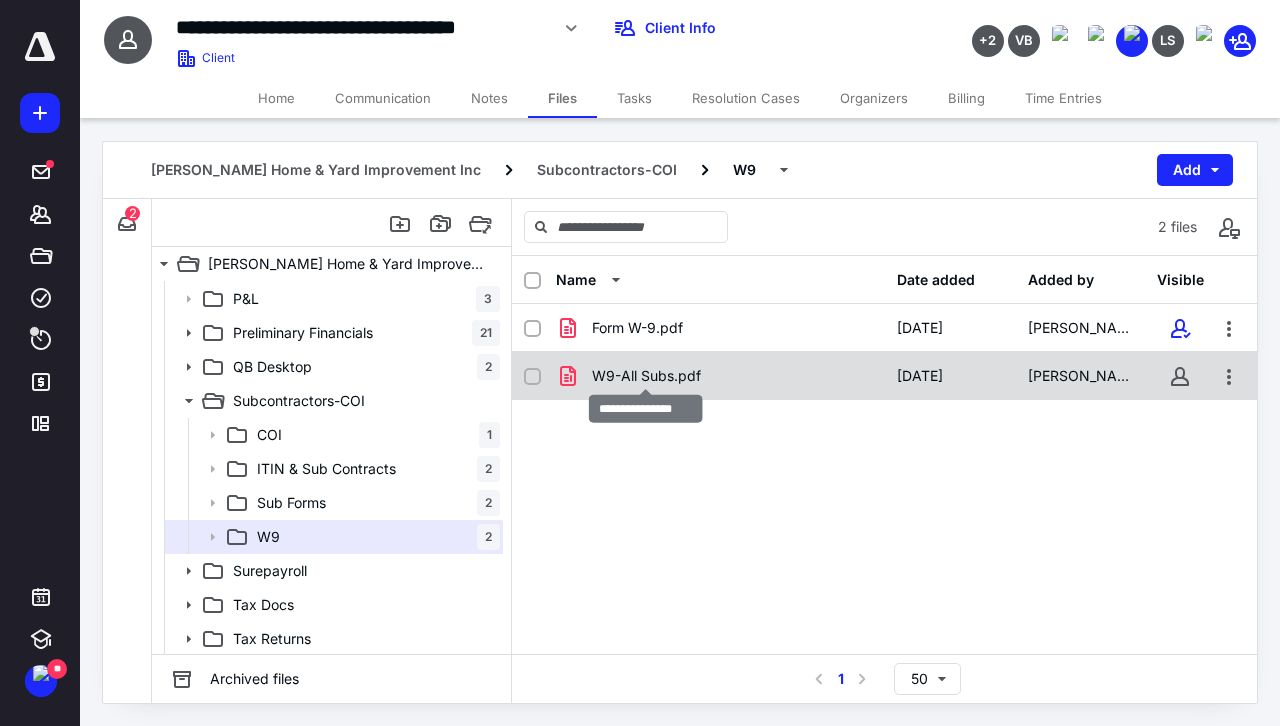 click on "W9-All Subs.pdf" at bounding box center [646, 376] 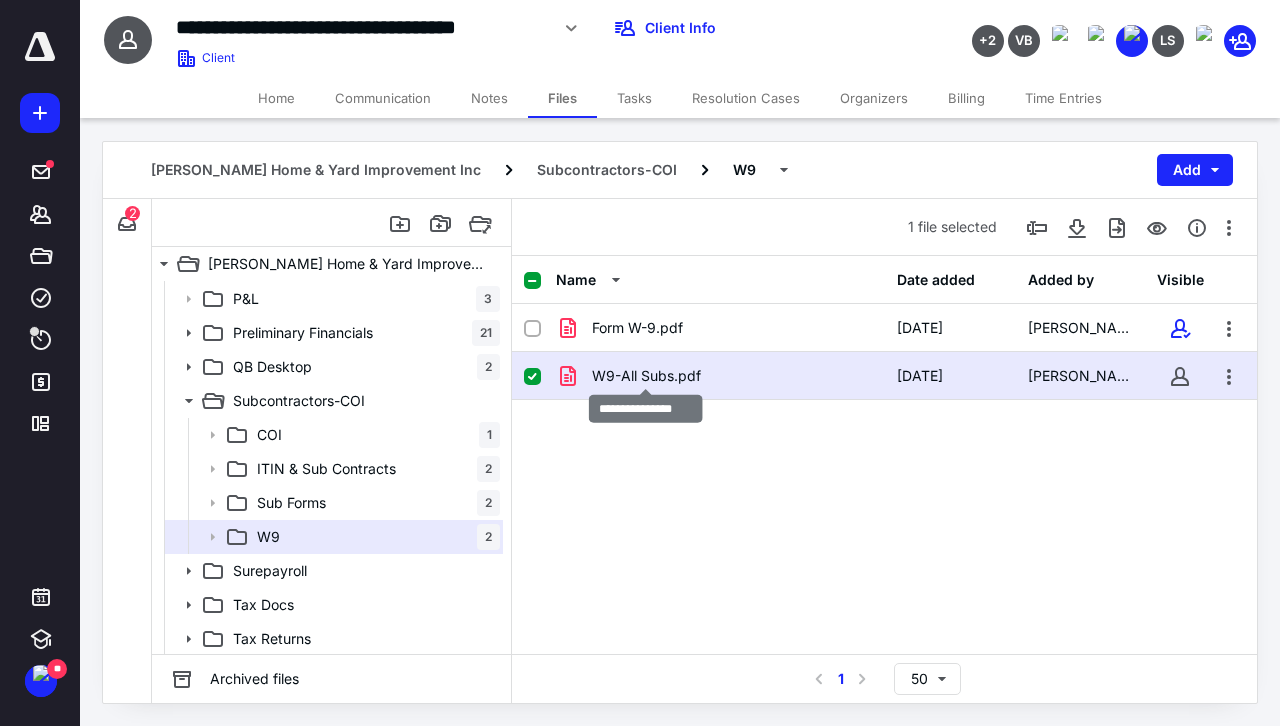 click on "W9-All Subs.pdf" at bounding box center [646, 376] 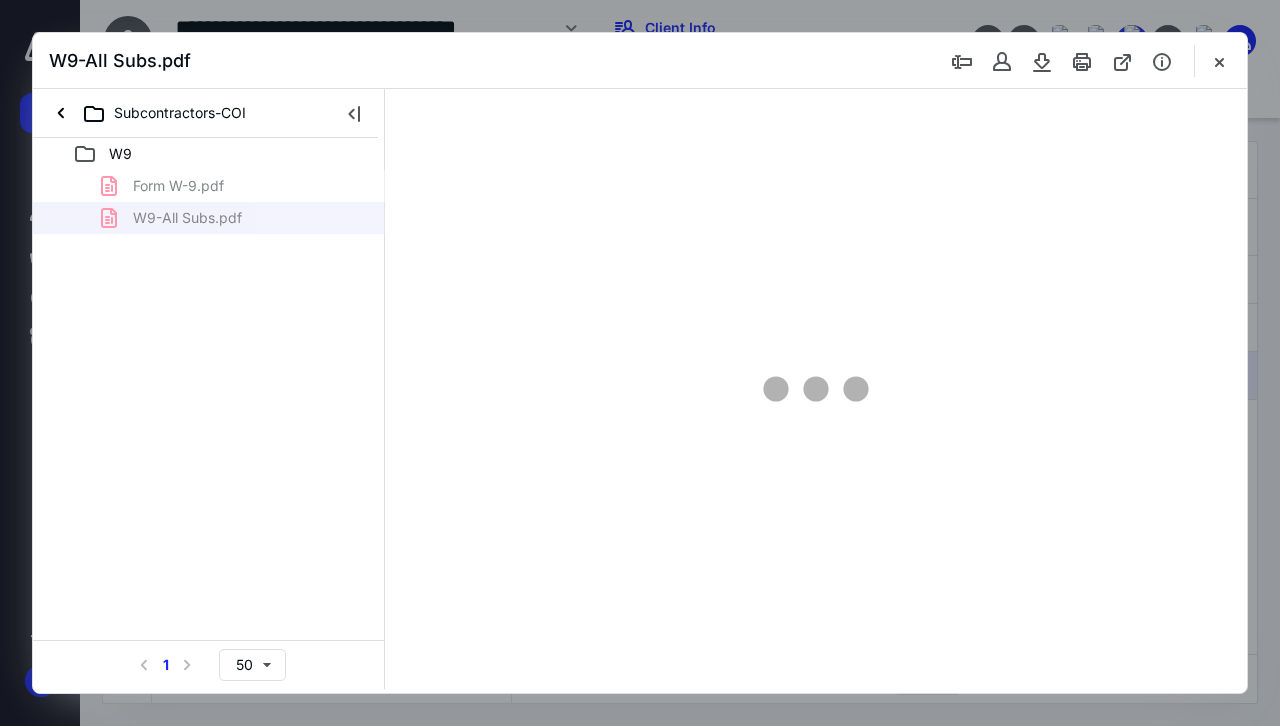 scroll, scrollTop: 0, scrollLeft: 0, axis: both 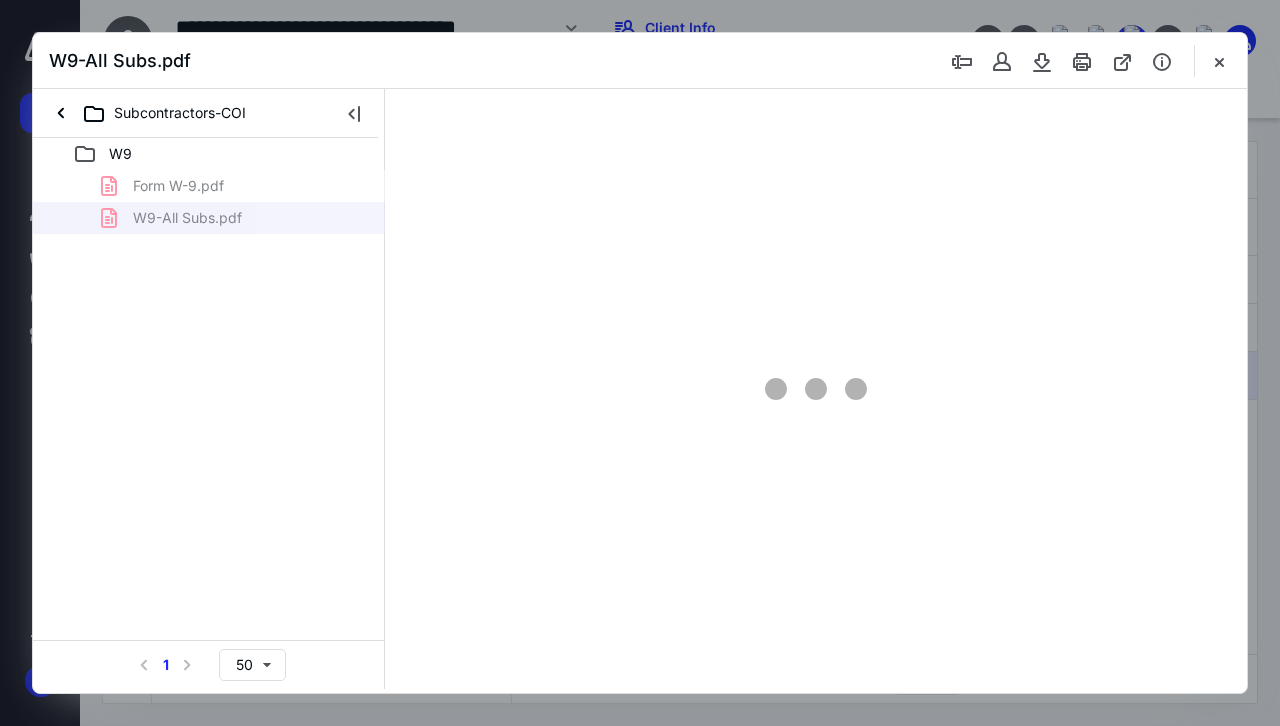 type on "69" 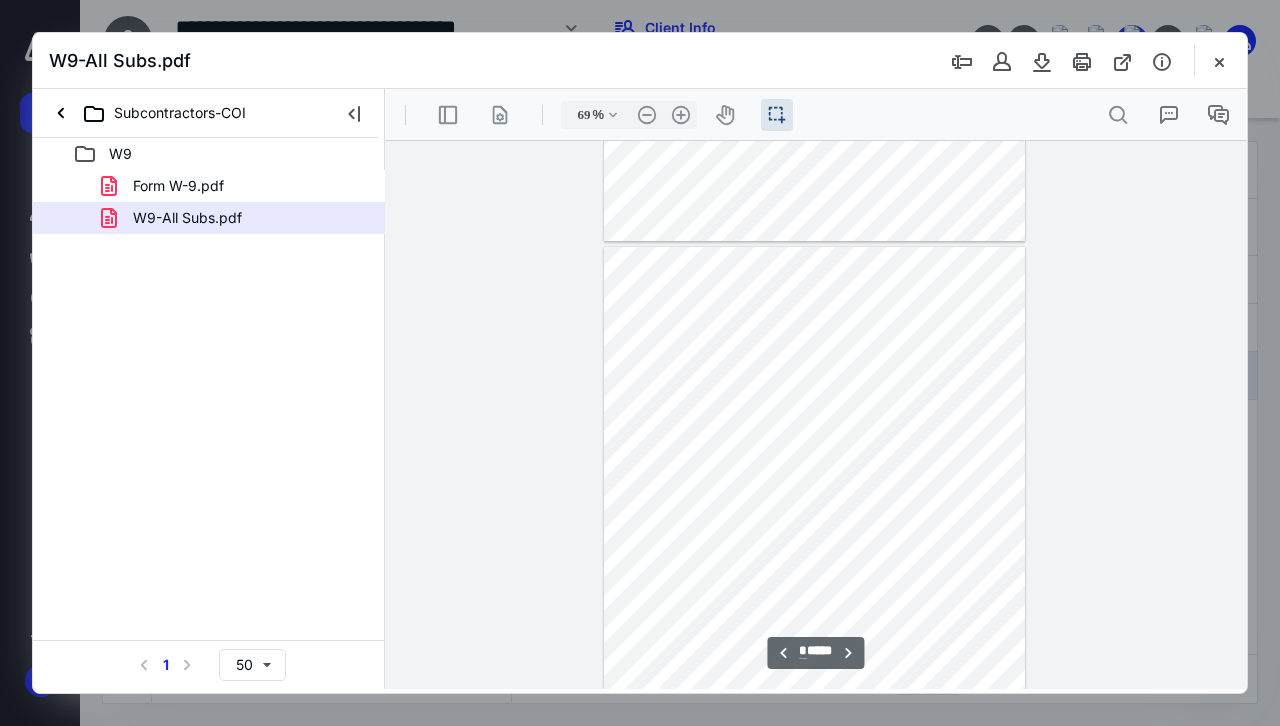 scroll, scrollTop: 455, scrollLeft: 0, axis: vertical 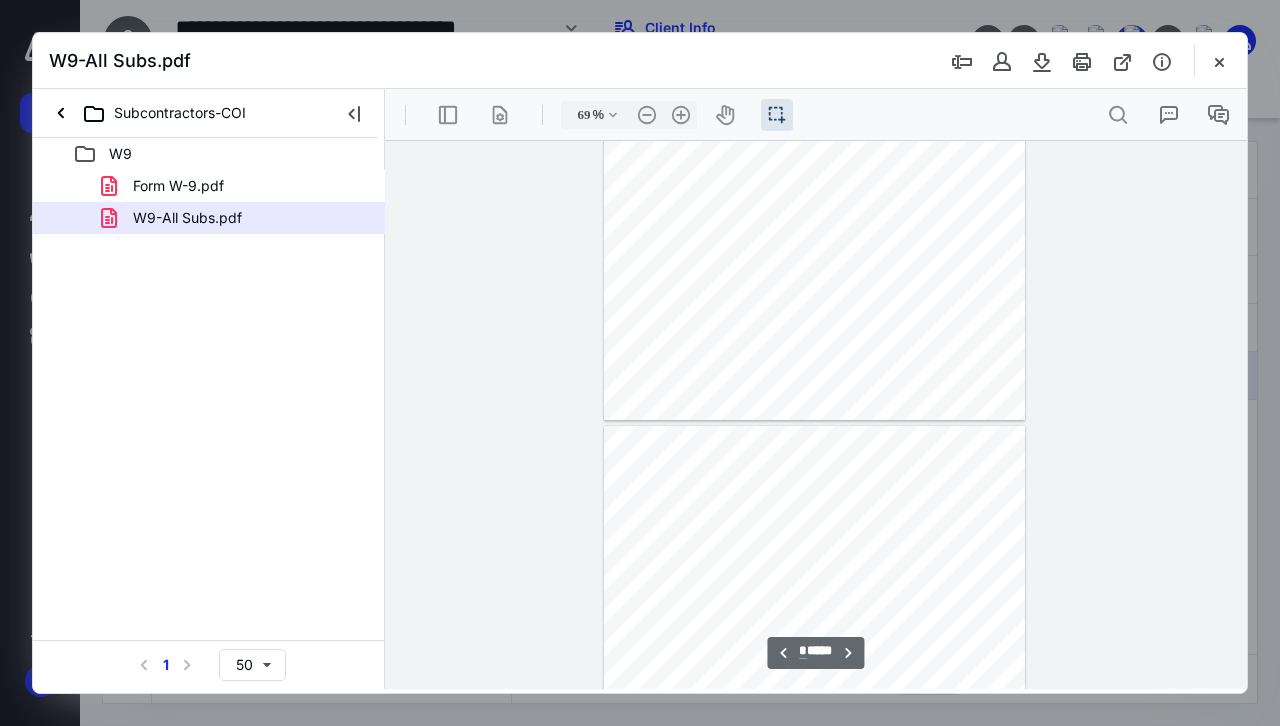 type on "*" 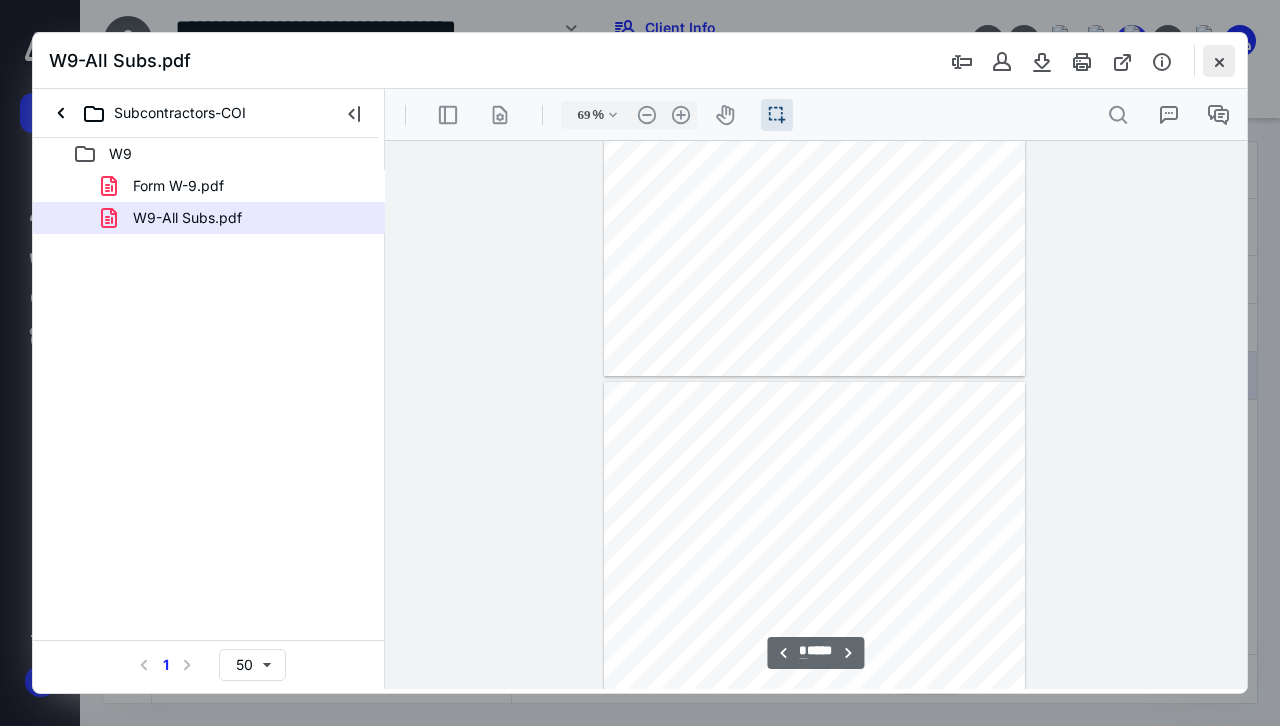 click at bounding box center [1219, 61] 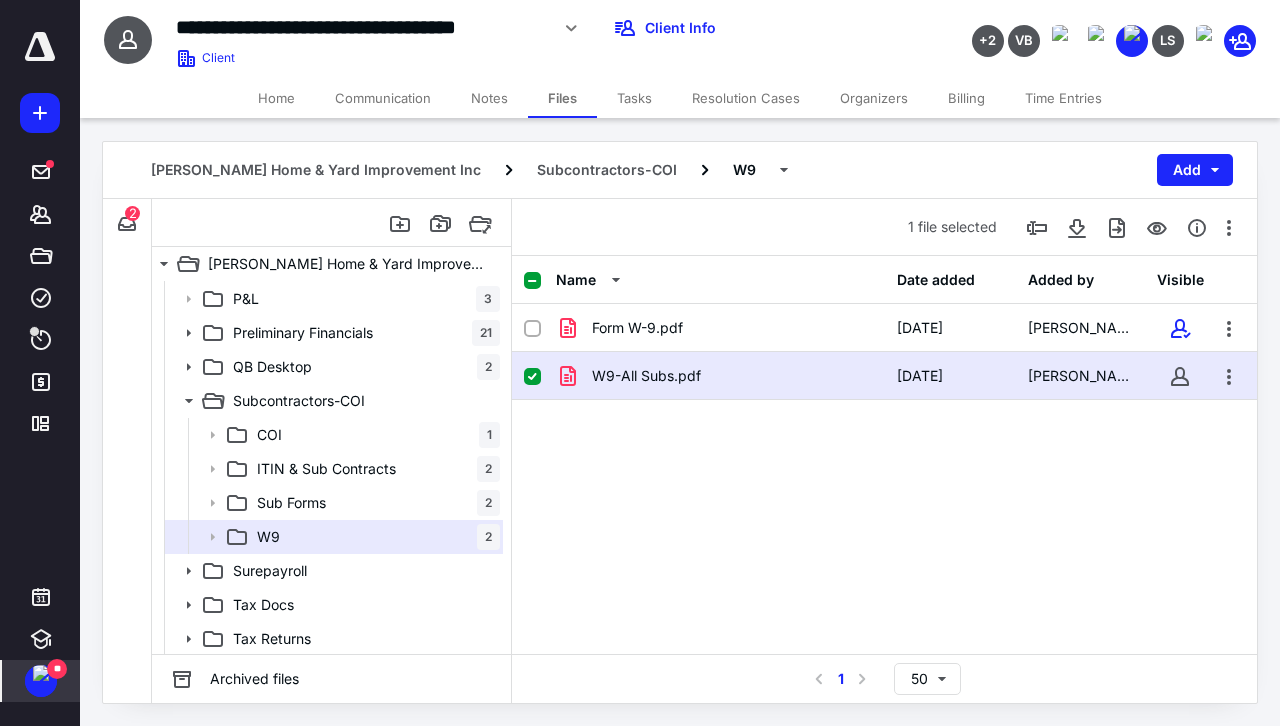 click on "**" at bounding box center [57, 669] 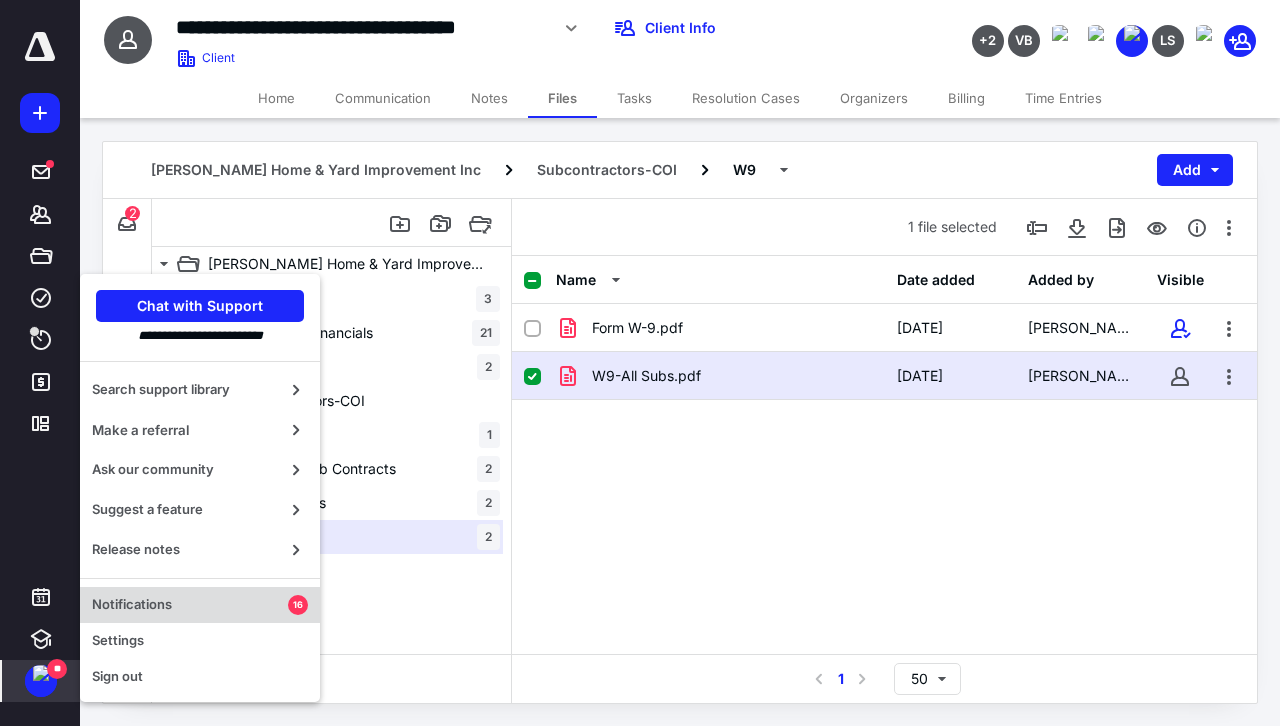 click on "Notifications" at bounding box center [190, 605] 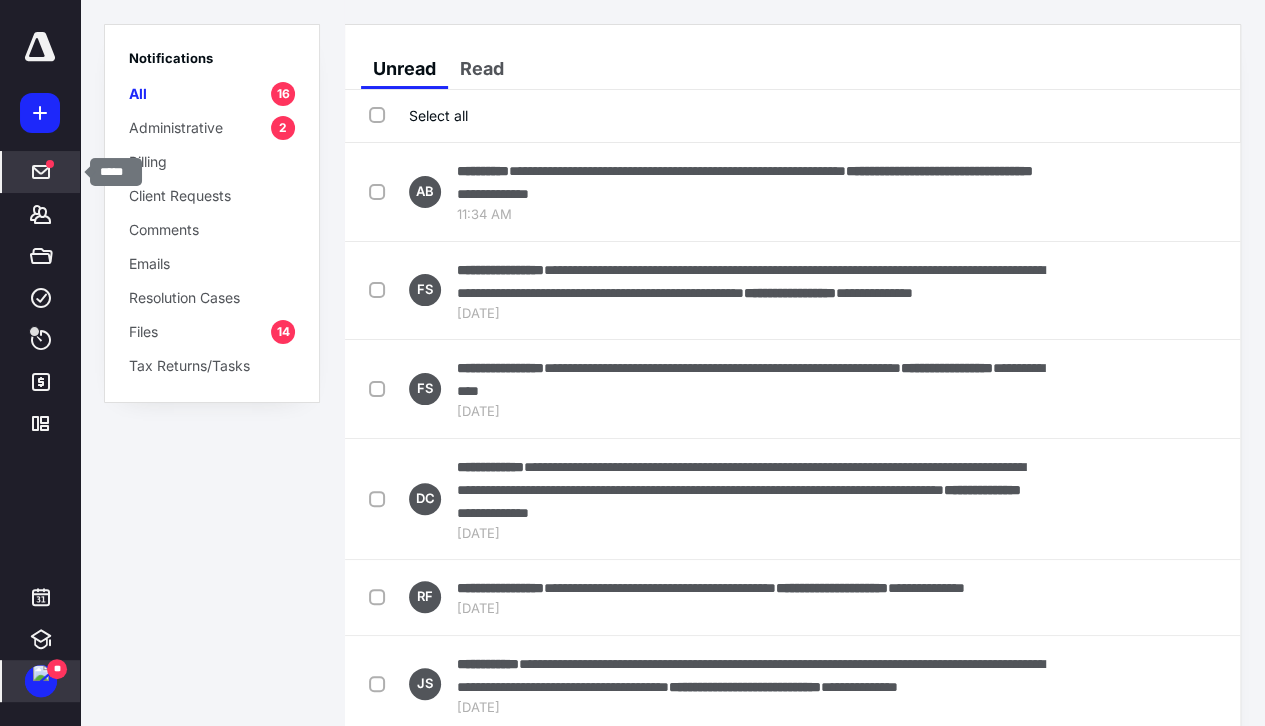 click 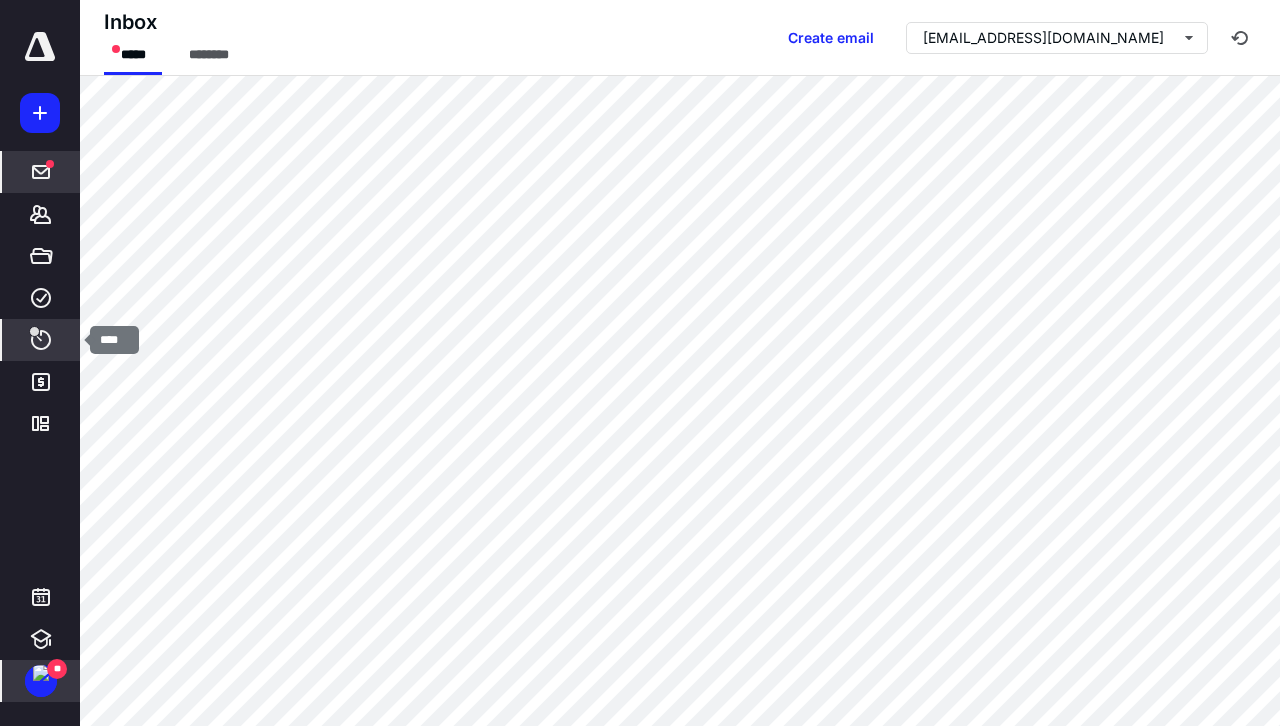 click on "****" at bounding box center [41, 340] 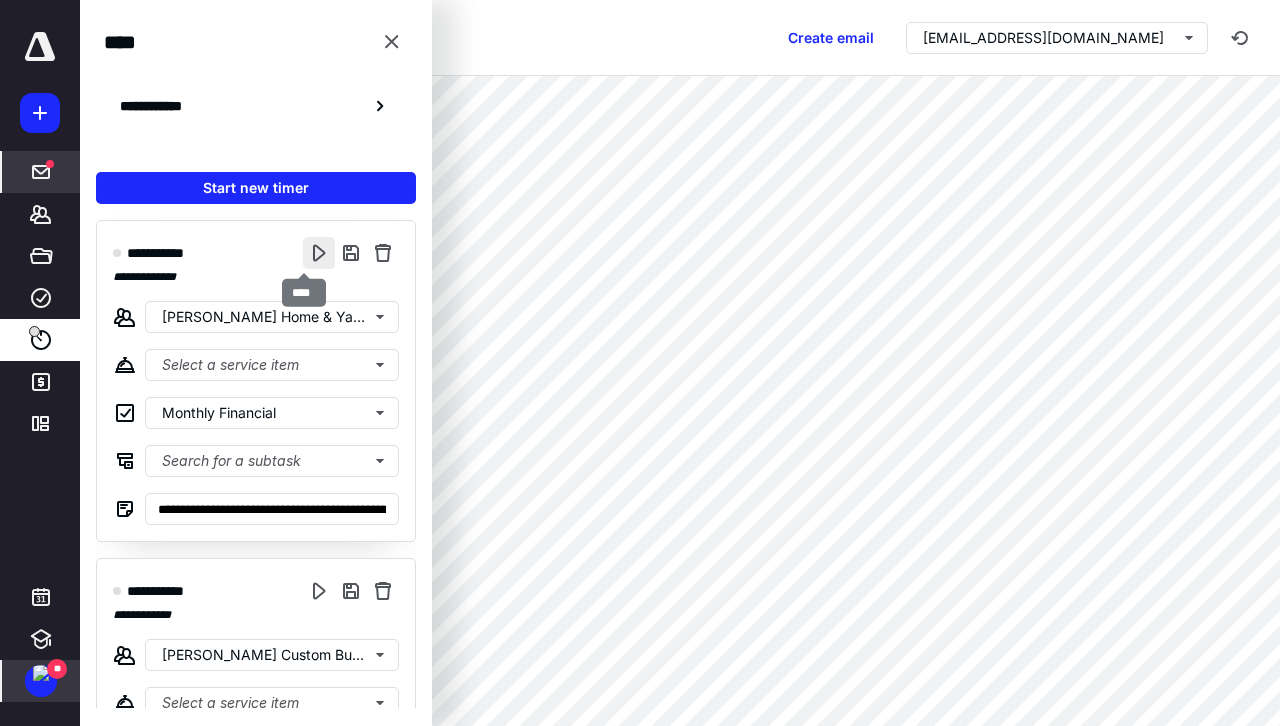 click at bounding box center (319, 253) 